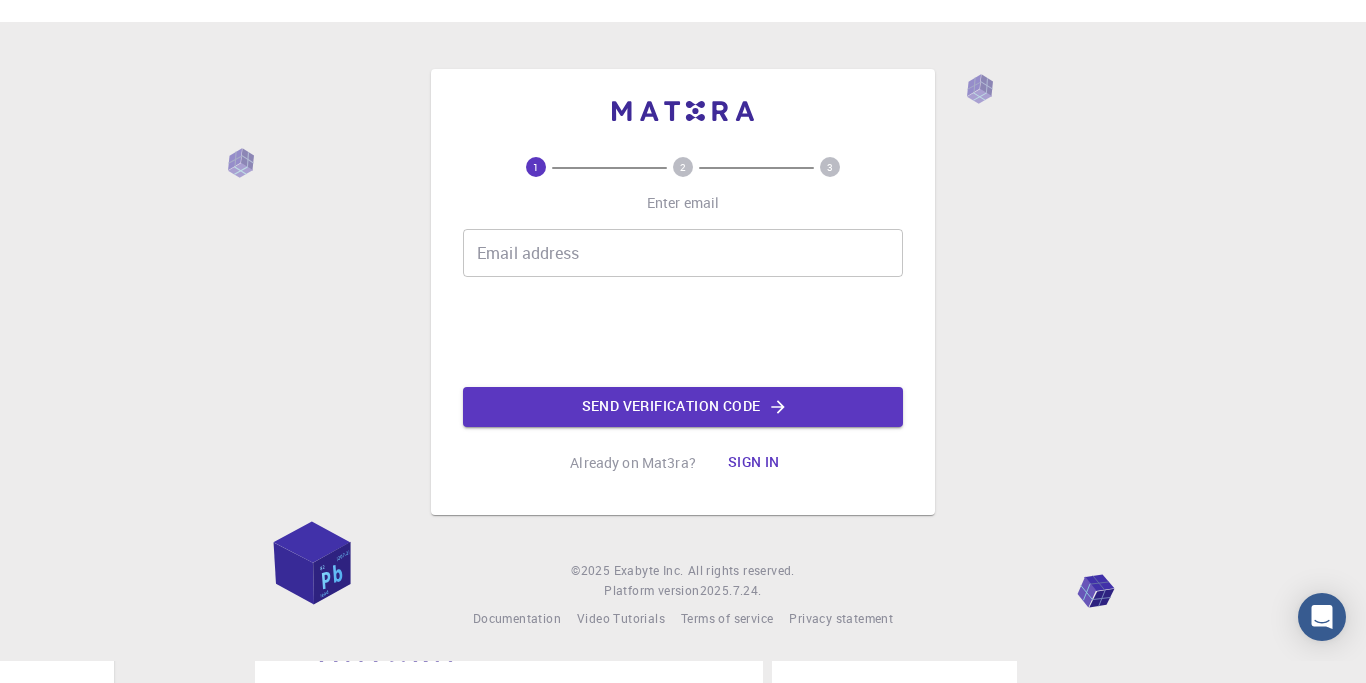 scroll, scrollTop: 0, scrollLeft: 0, axis: both 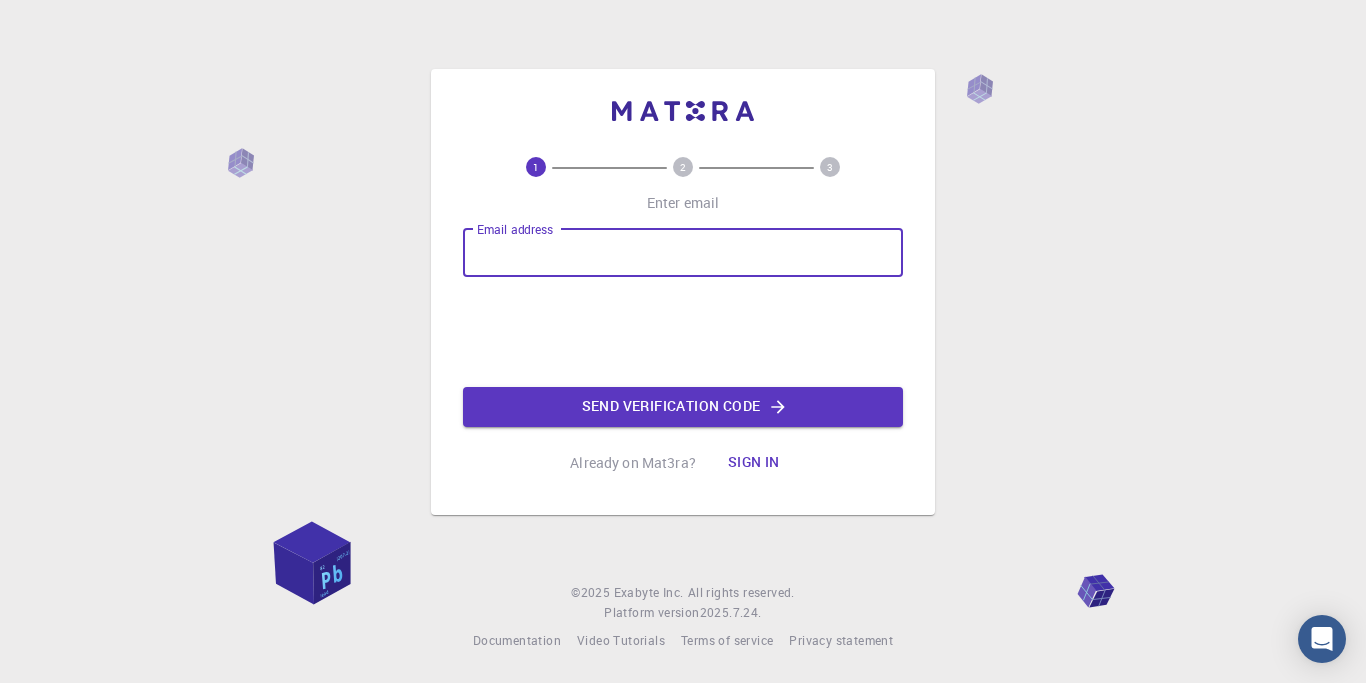 click on "Email address" at bounding box center (683, 253) 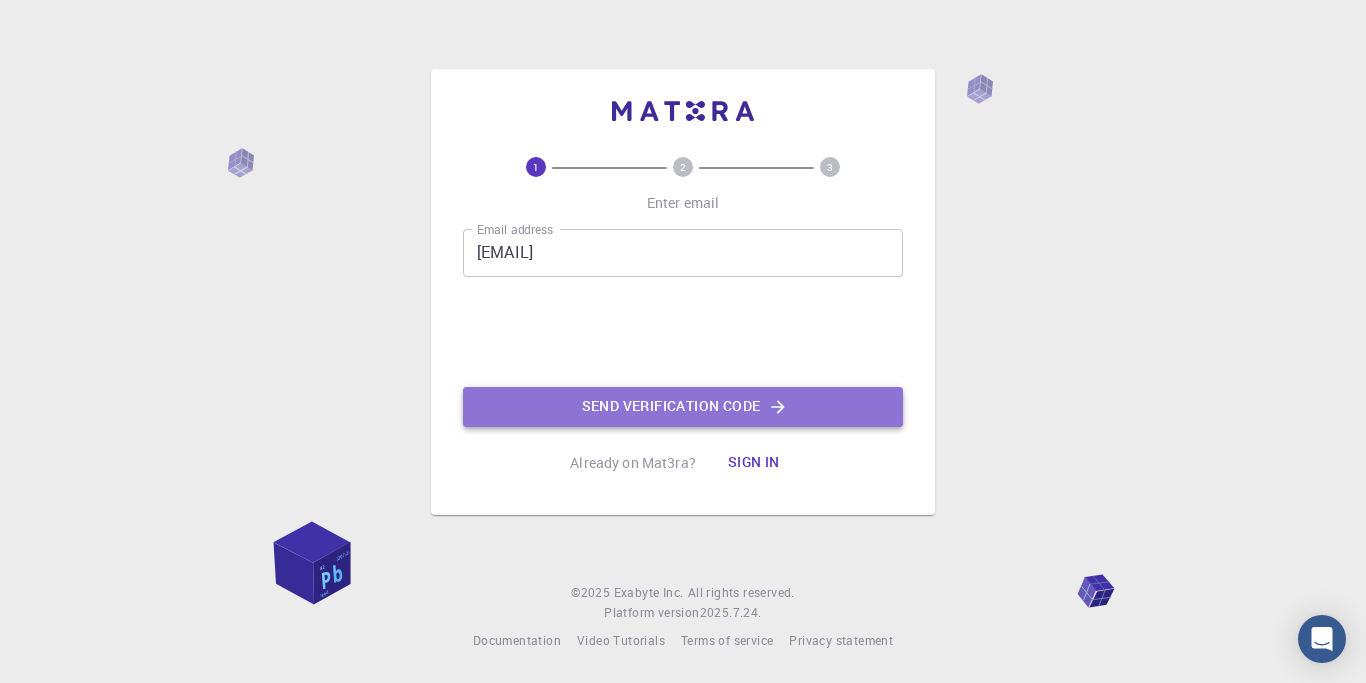 click on "Send verification code" 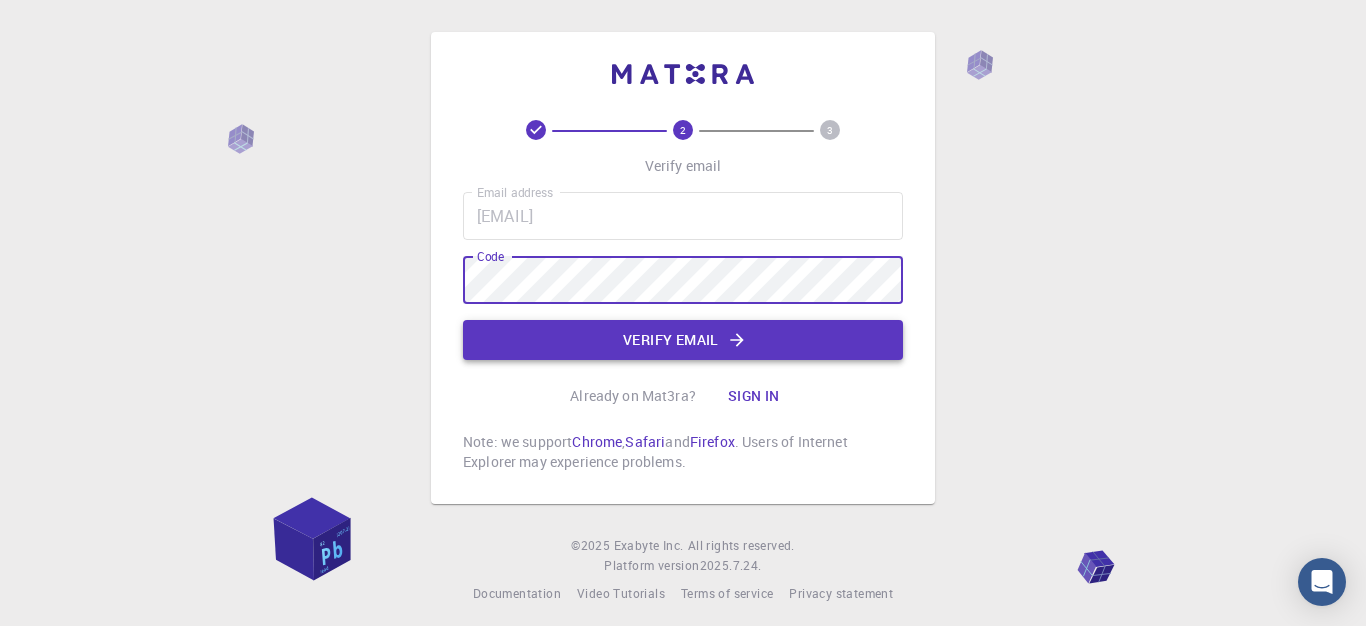 click on "Verify email" 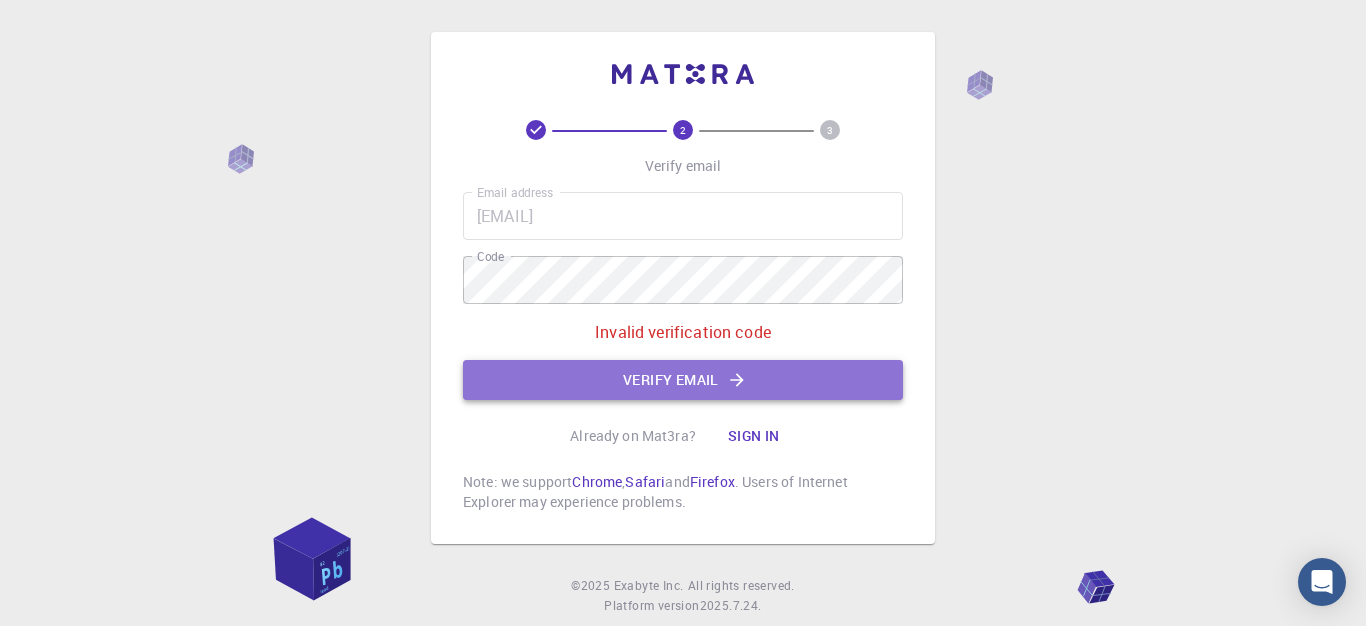 click on "Verify email" at bounding box center [683, 380] 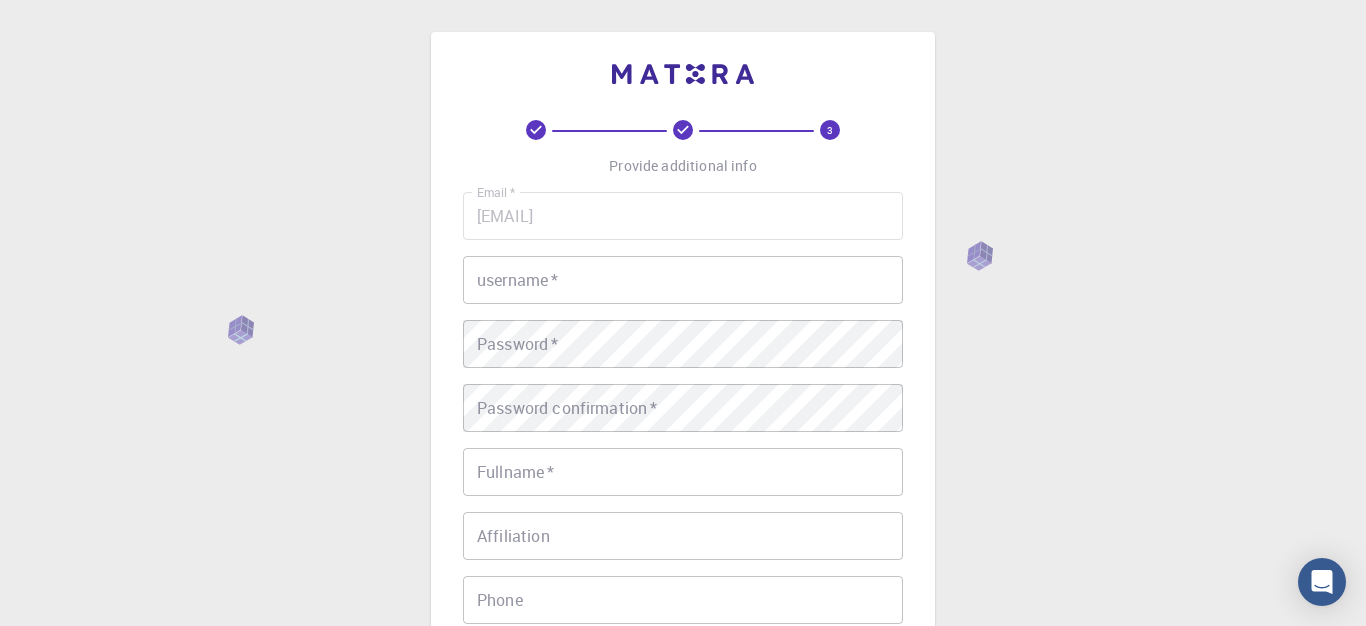 click on "username   *" at bounding box center (683, 280) 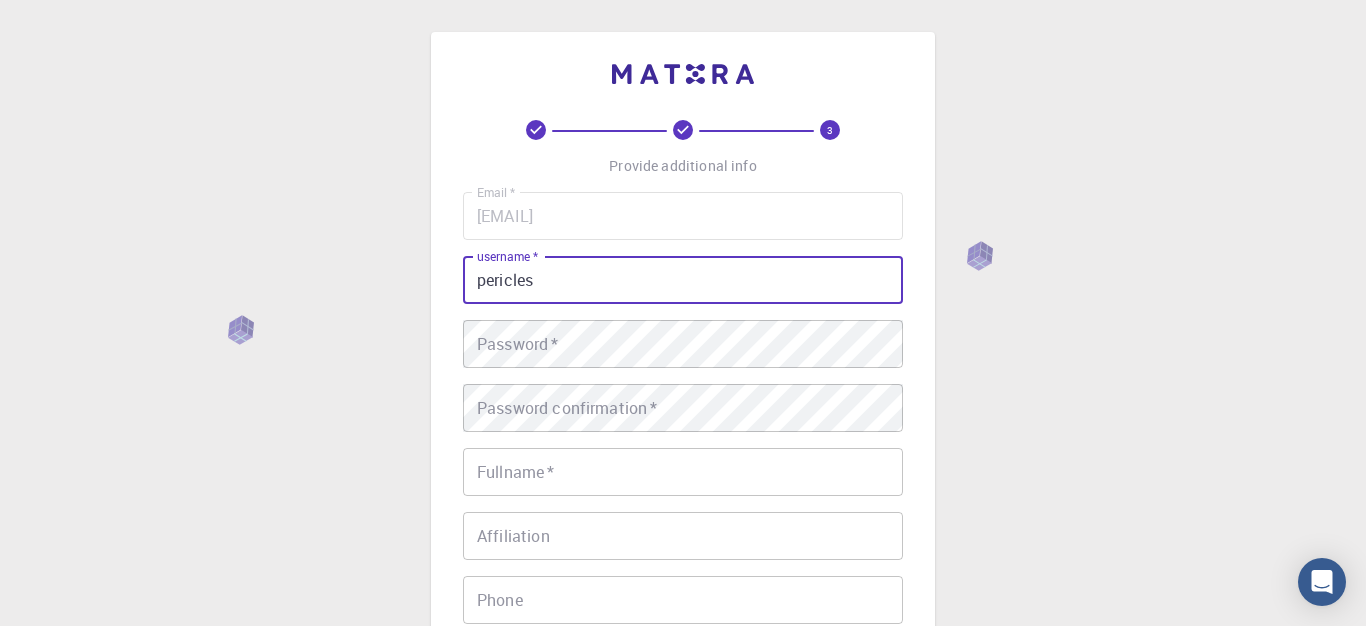 type on "pericles" 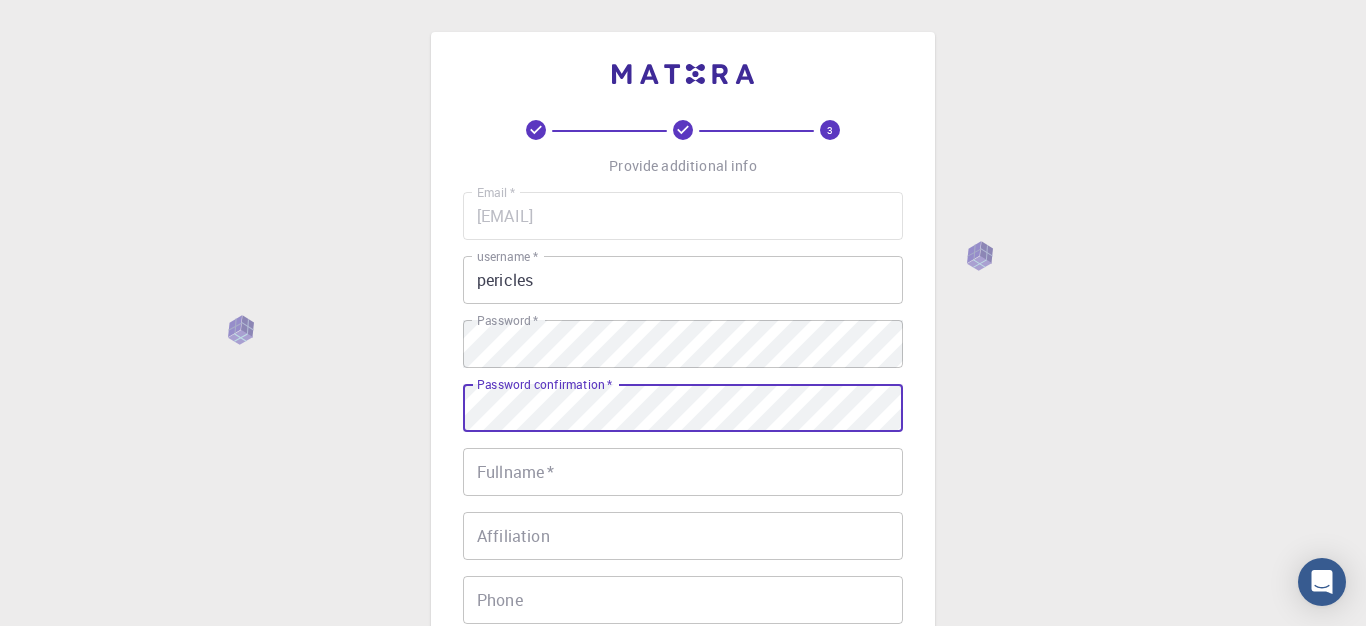 click on "Fullname   *" at bounding box center [683, 472] 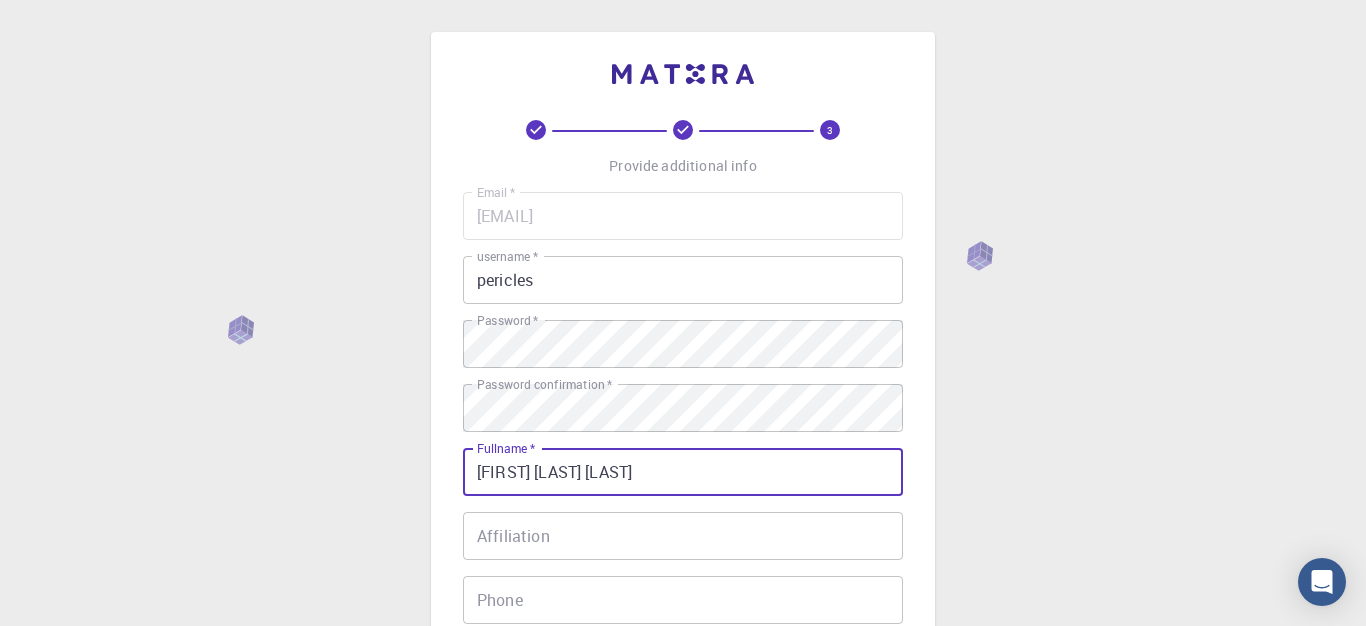 type on "[FIRST] [LAST] [LAST]" 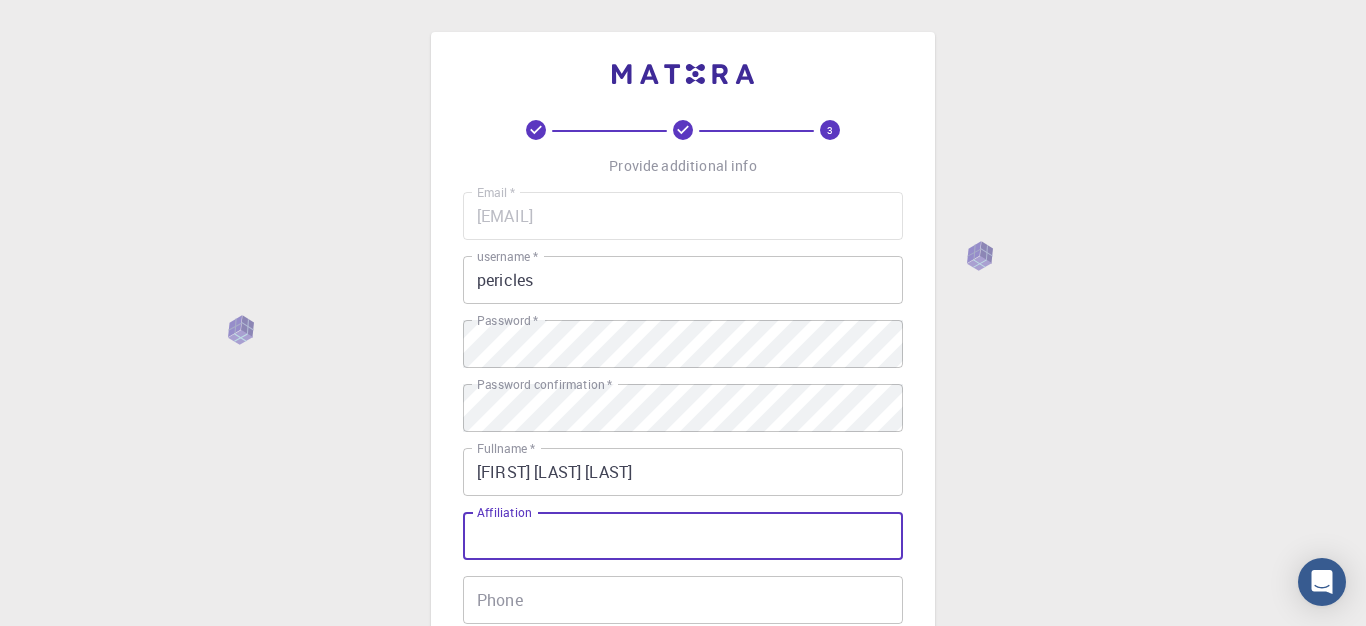 click on "Affiliation" at bounding box center [683, 536] 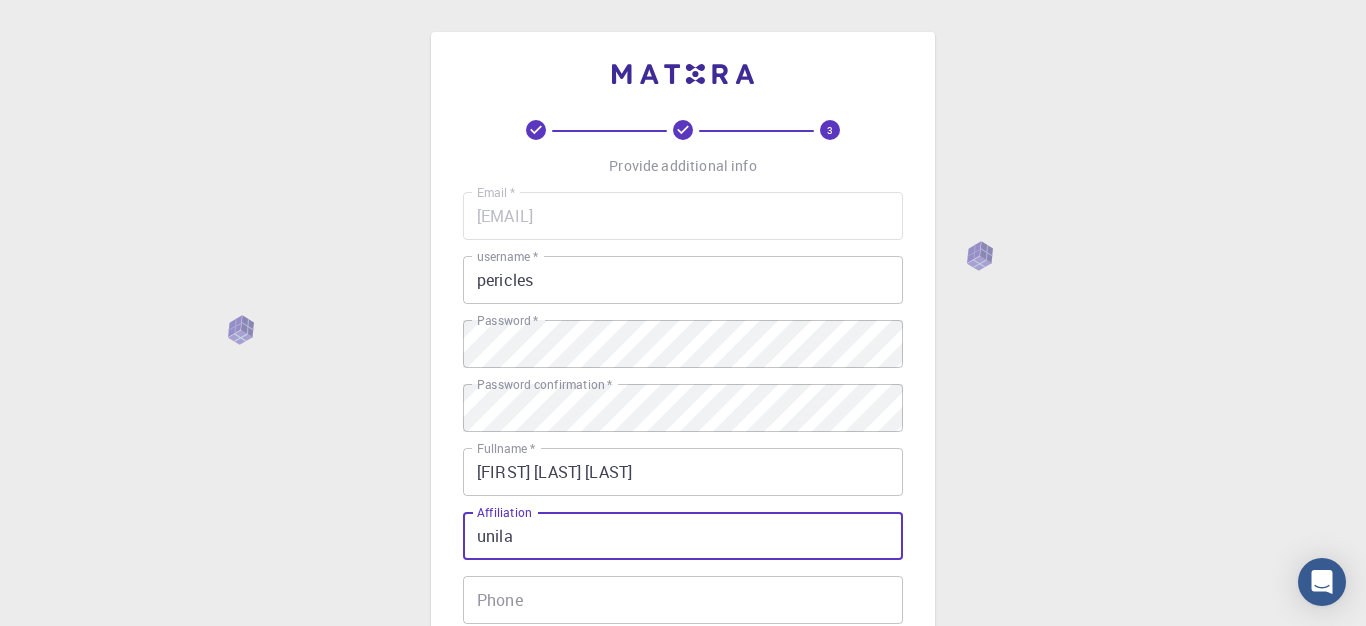 type on "unila" 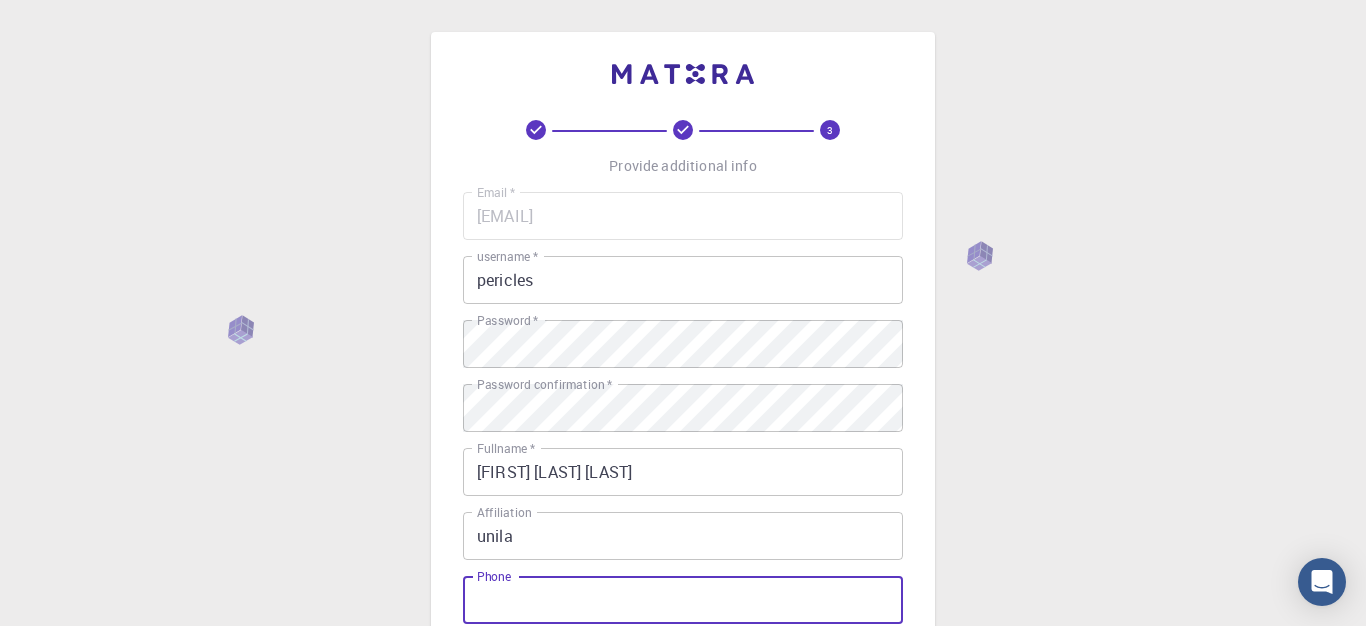 click on "Phone" at bounding box center (683, 600) 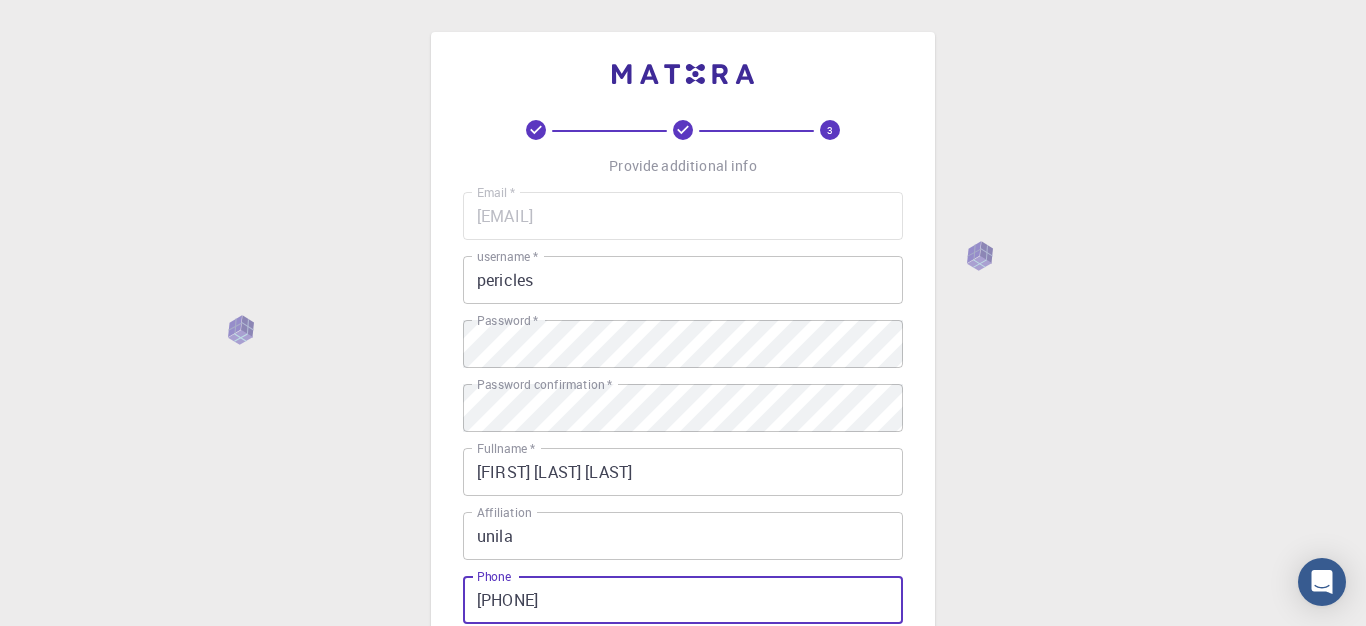type on "[PHONE]" 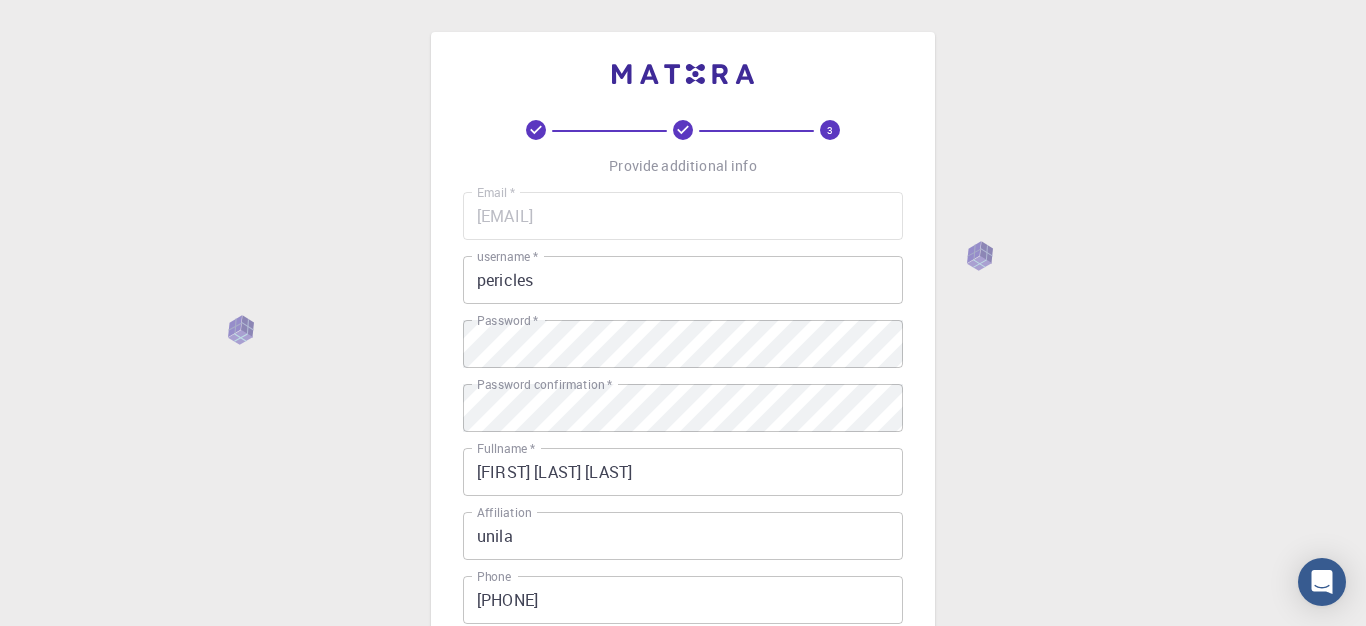 click on "3 Provide additional info Email   * [EMAIL] Email   * username   * [FIRST] username   * Password   * Password   * Password confirmation   * Password confirmation   * Fullname   * [FIRST] [LAST] [LAST] Fullname   * Affiliation unil Affiliation Phone [PHONE] Phone Description Description I accept the Terms of Service / Privacy Policy * REGISTER Already on Mat3ra? Sign in © 2025 Exabyte Inc. All rights reserved. Platform version 2025.7.24 . Documentation Video Tutorials Terms of service Privacy statement" at bounding box center [683, 509] 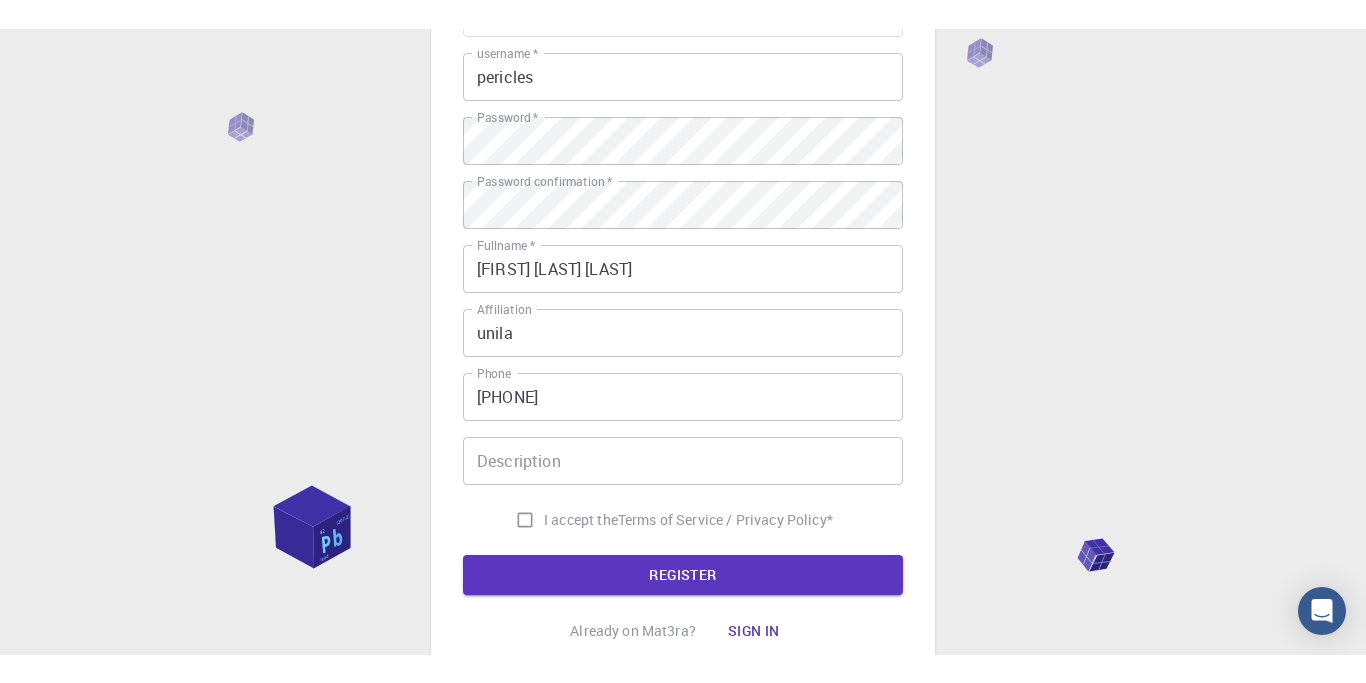 scroll, scrollTop: 240, scrollLeft: 0, axis: vertical 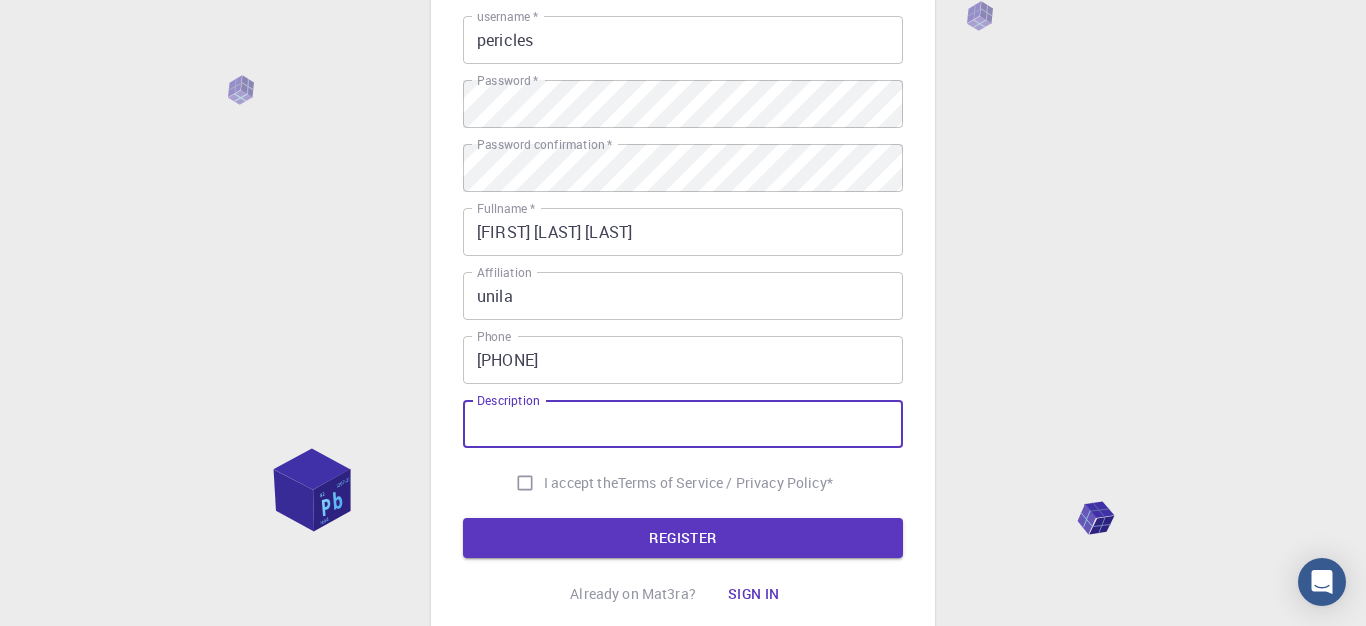 click on "Description" at bounding box center (683, 424) 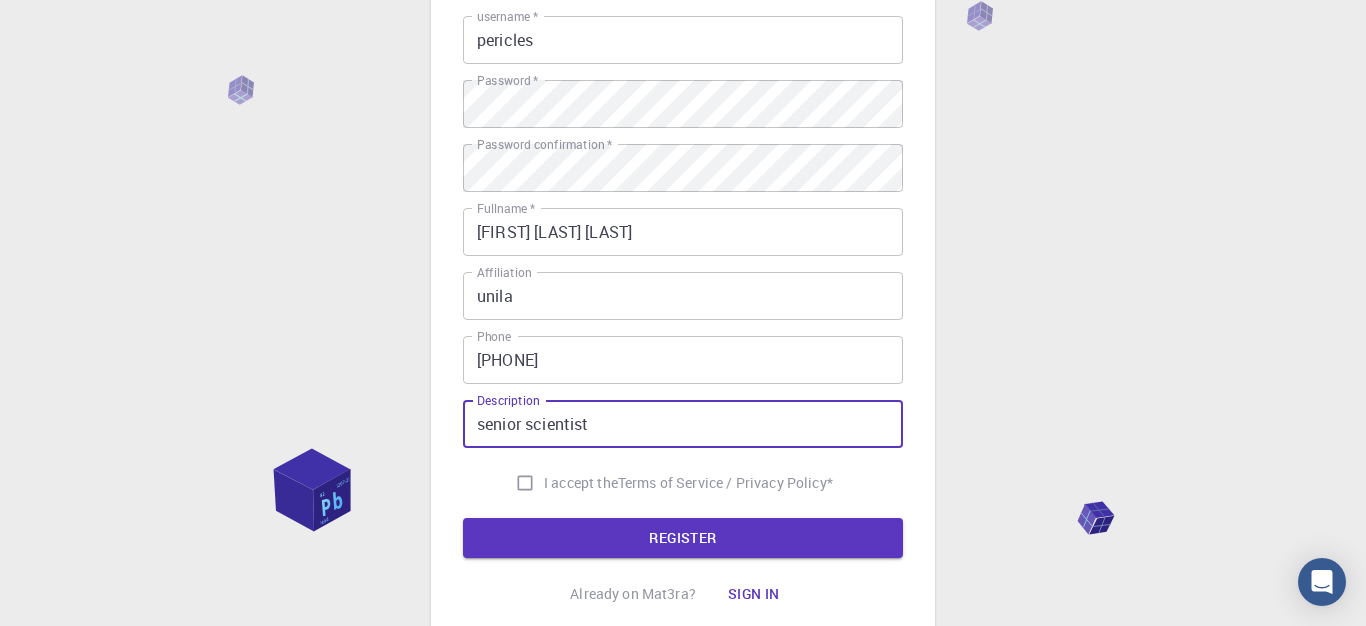 type on "senior scientist" 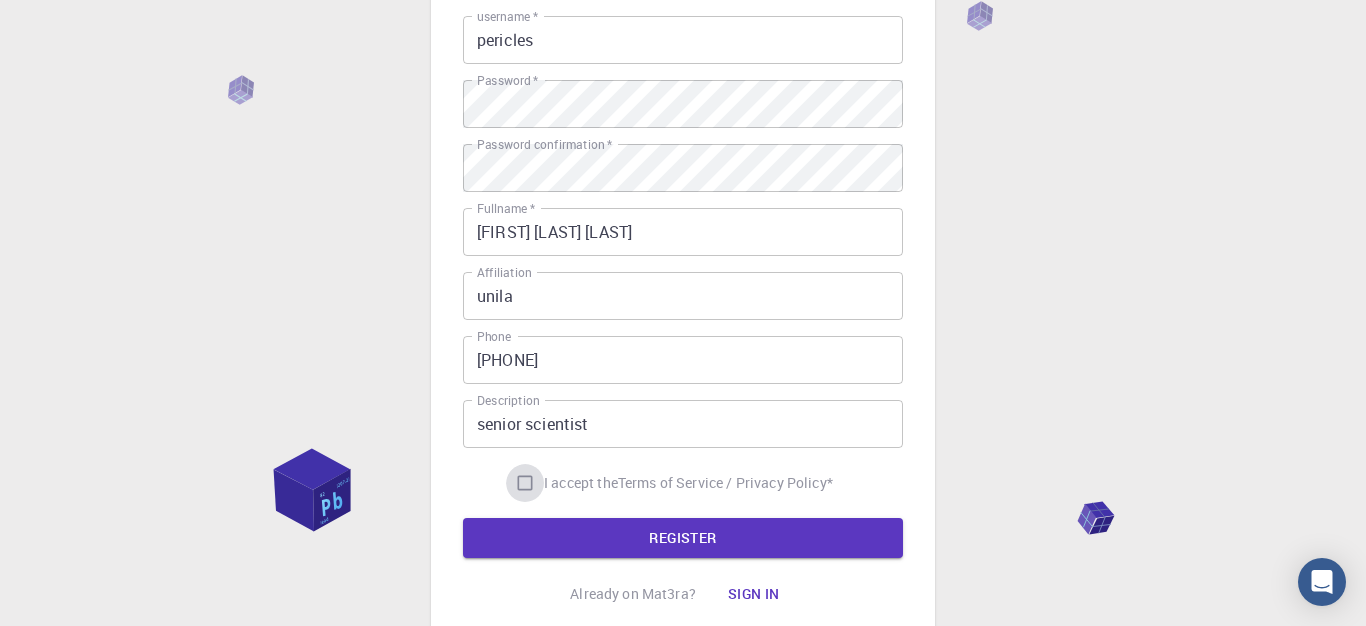 click on "I accept the  Terms of Service / Privacy Policy  *" at bounding box center (525, 483) 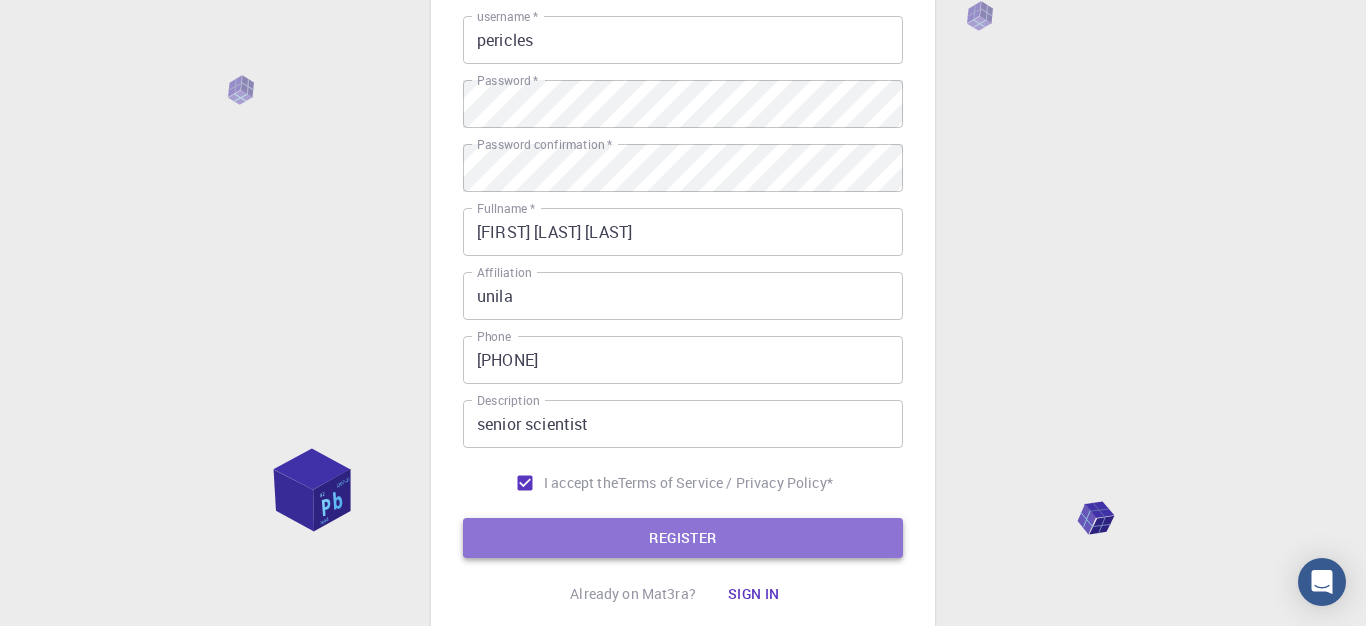 click on "REGISTER" at bounding box center [683, 538] 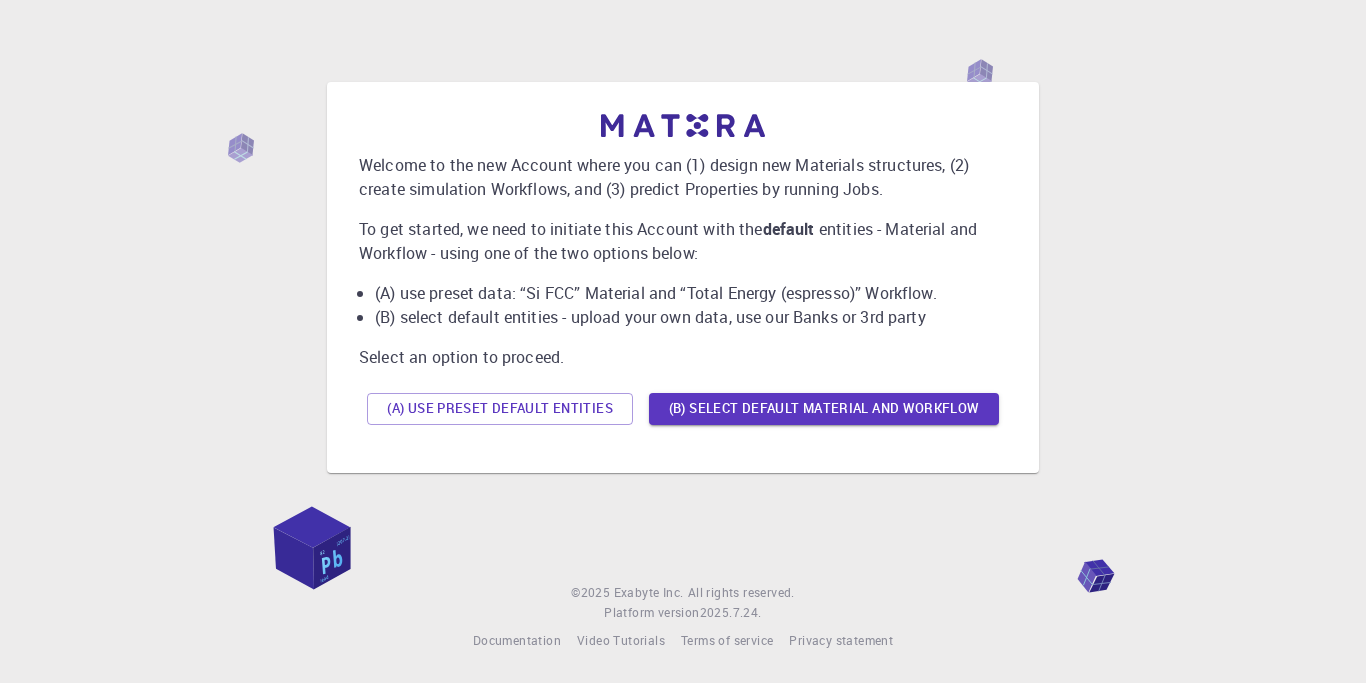 scroll, scrollTop: 0, scrollLeft: 0, axis: both 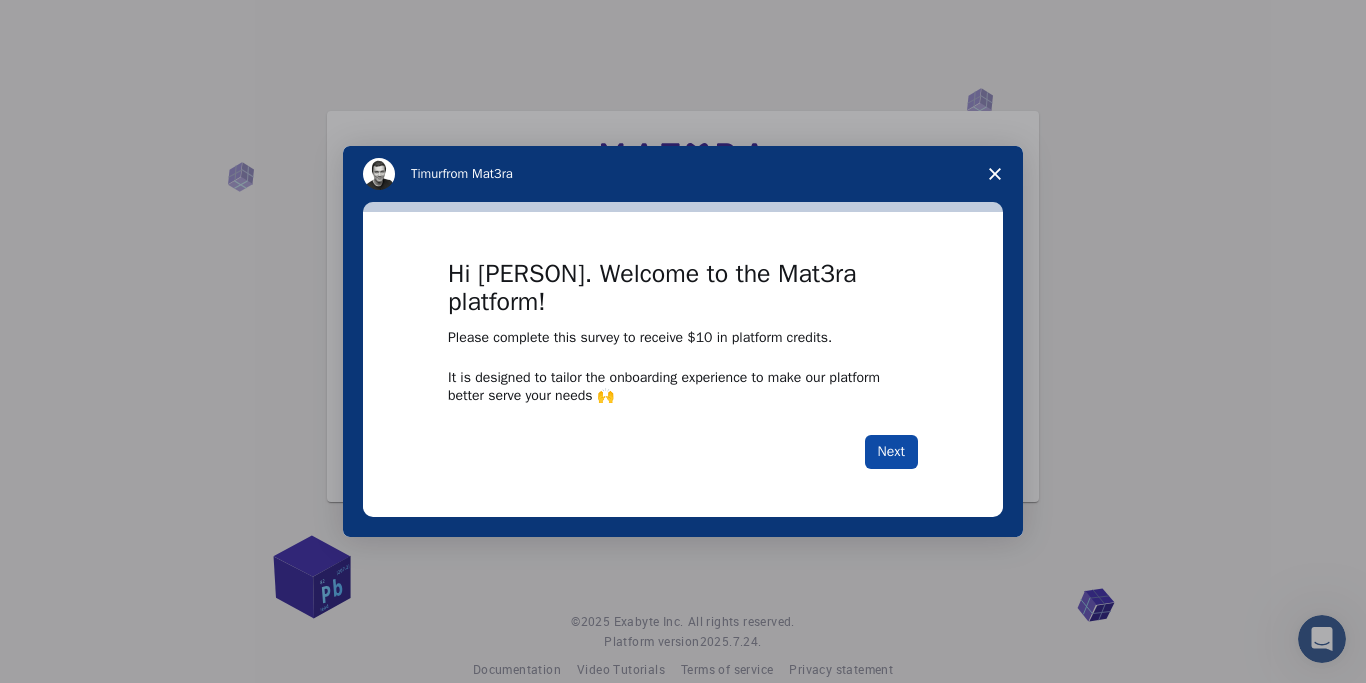 click on "Next" at bounding box center (891, 452) 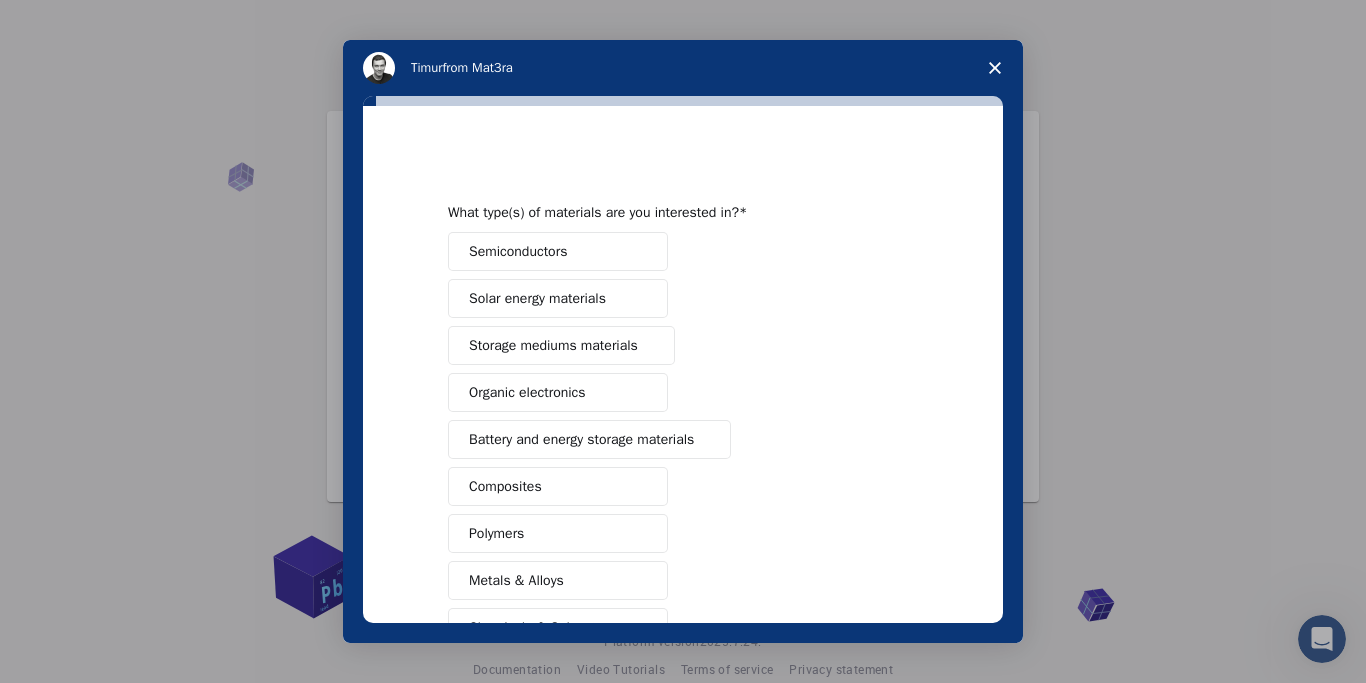 click on "Semiconductors" at bounding box center (518, 251) 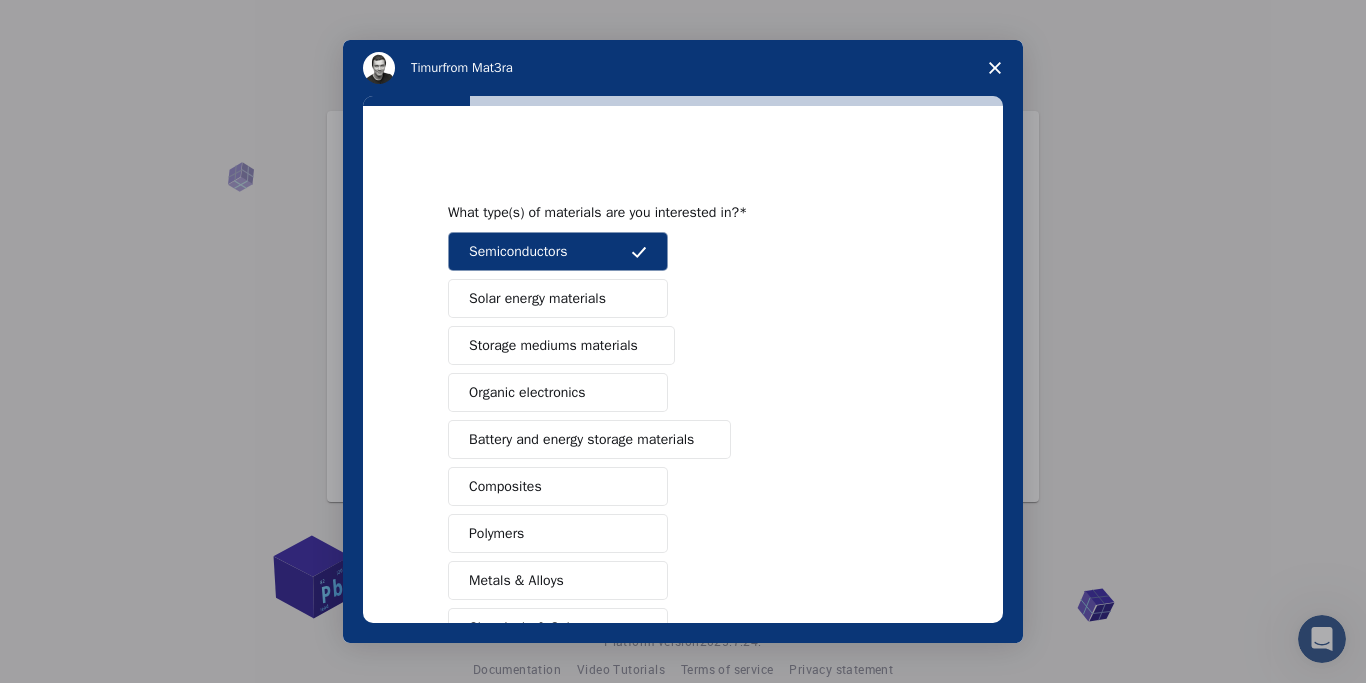 click on "Polymers" at bounding box center (558, 533) 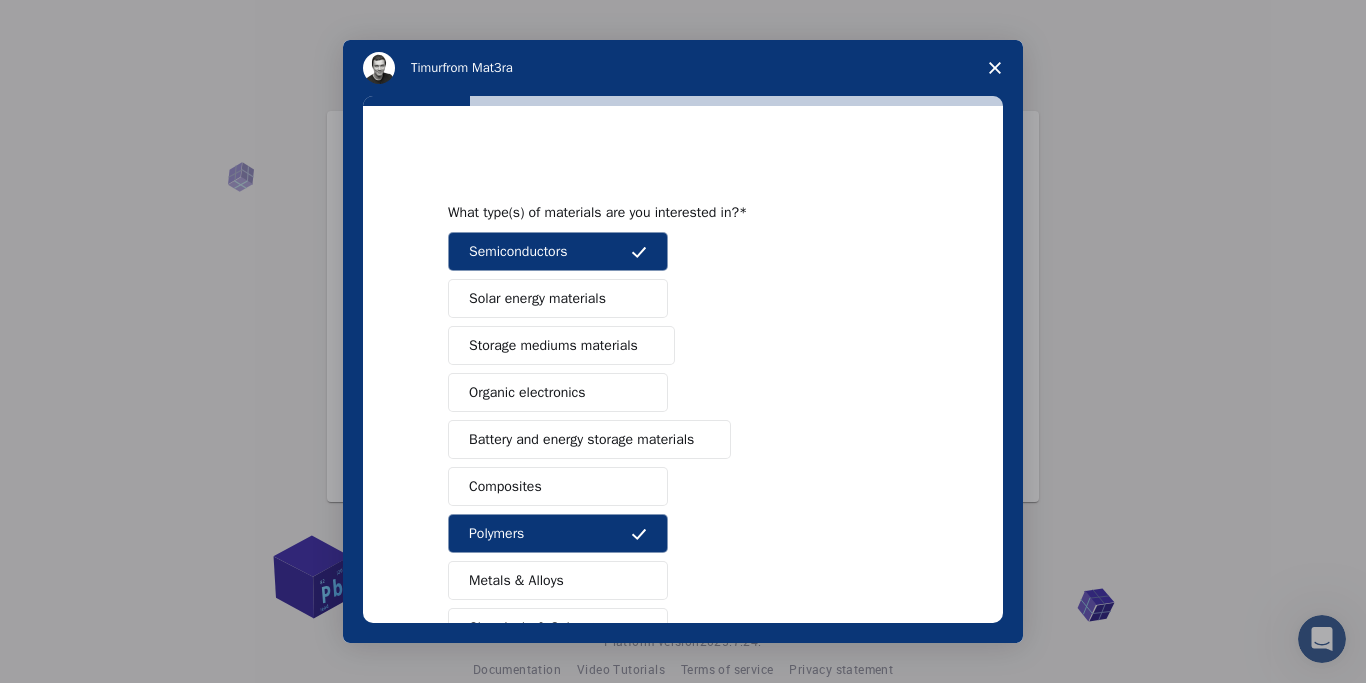 click on "Composites" at bounding box center [558, 486] 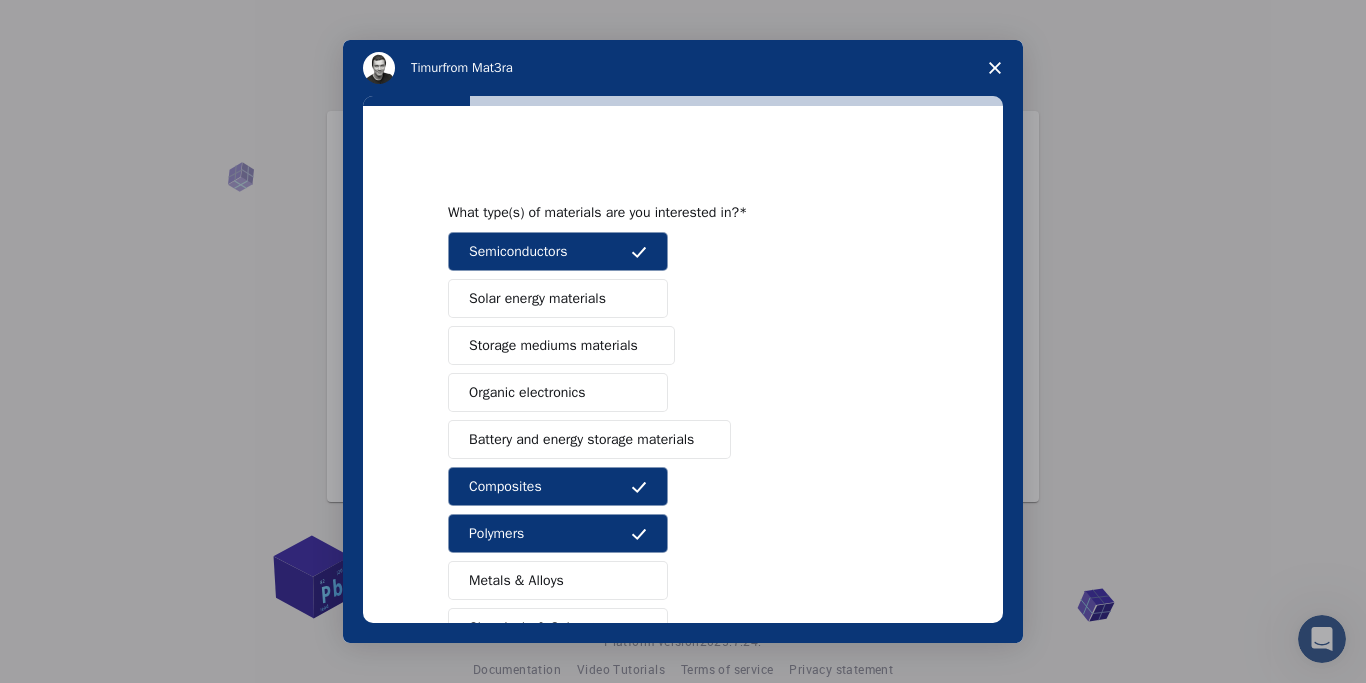 click on "Metals & Alloys" at bounding box center [516, 580] 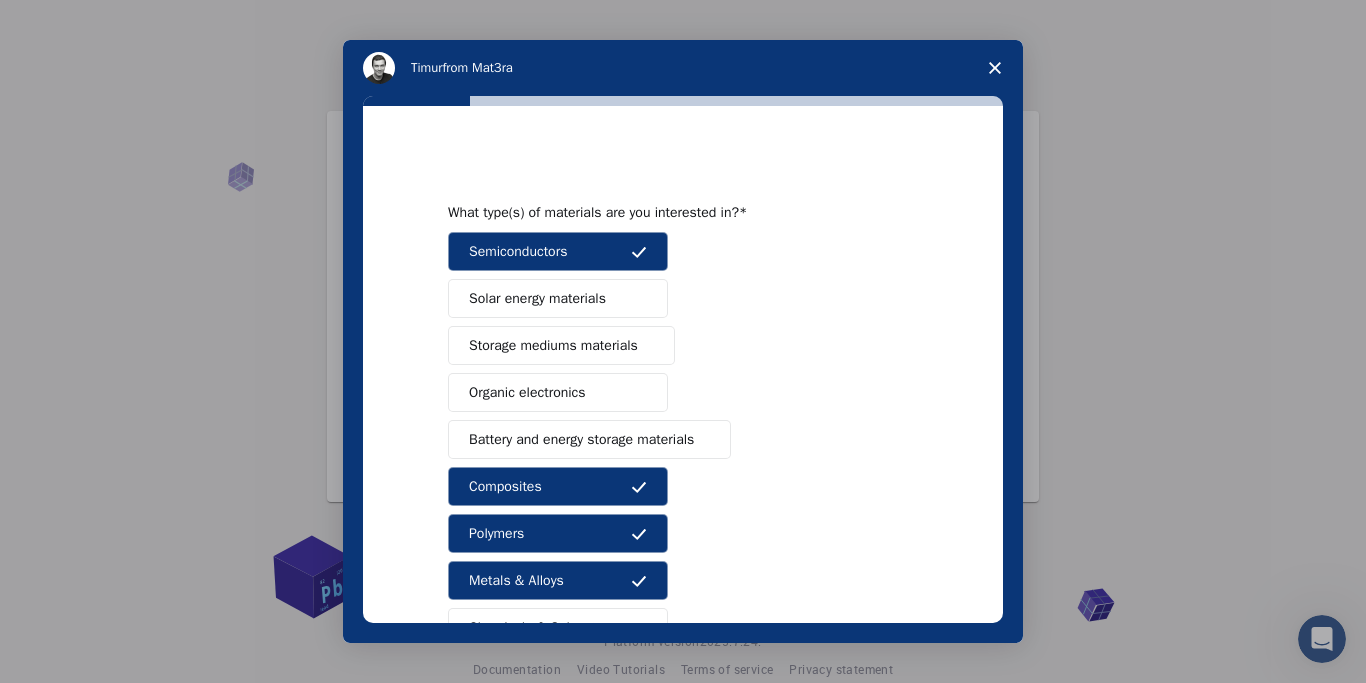 click on "Semiconductors Solar energy materials Storage mediums materials Organic electronics Battery and energy storage materials Composites Polymers Metals & Alloys Chemicals & Solvents Catalysis and reactivity Glasses Other (Please specify)" at bounding box center (683, 510) 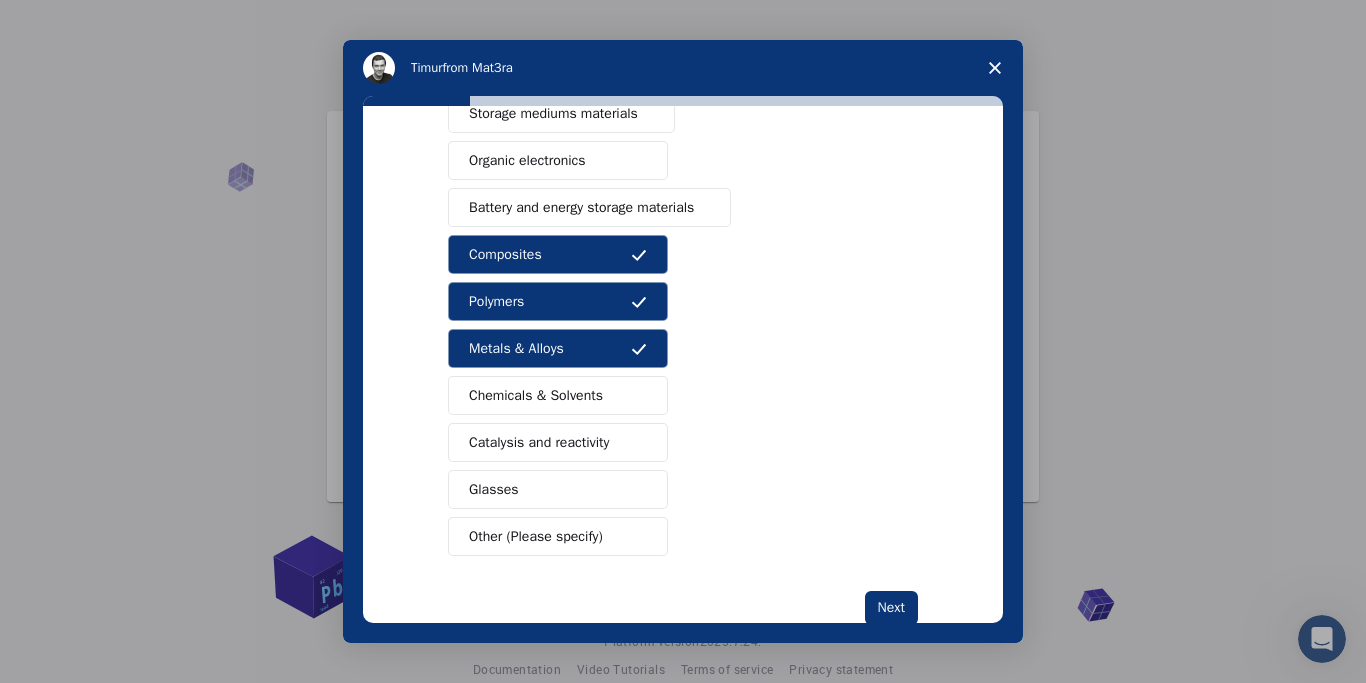 scroll, scrollTop: 282, scrollLeft: 0, axis: vertical 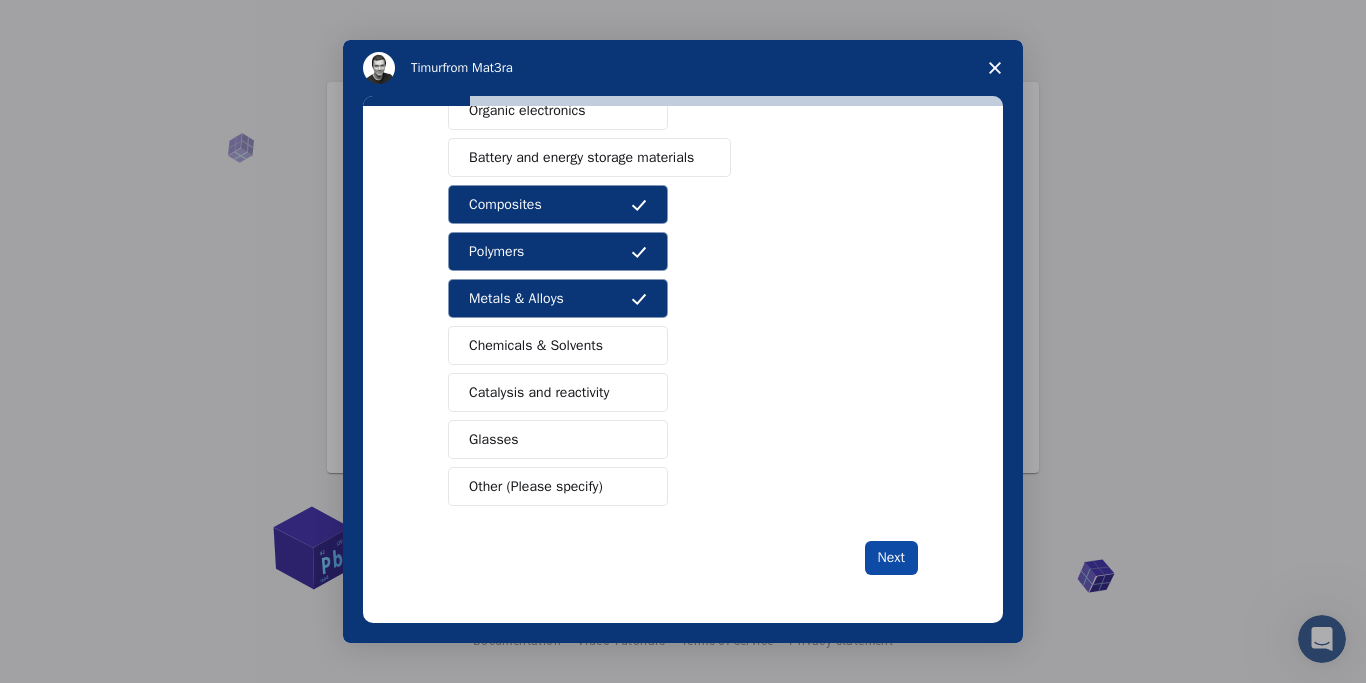 click on "Next" at bounding box center [891, 558] 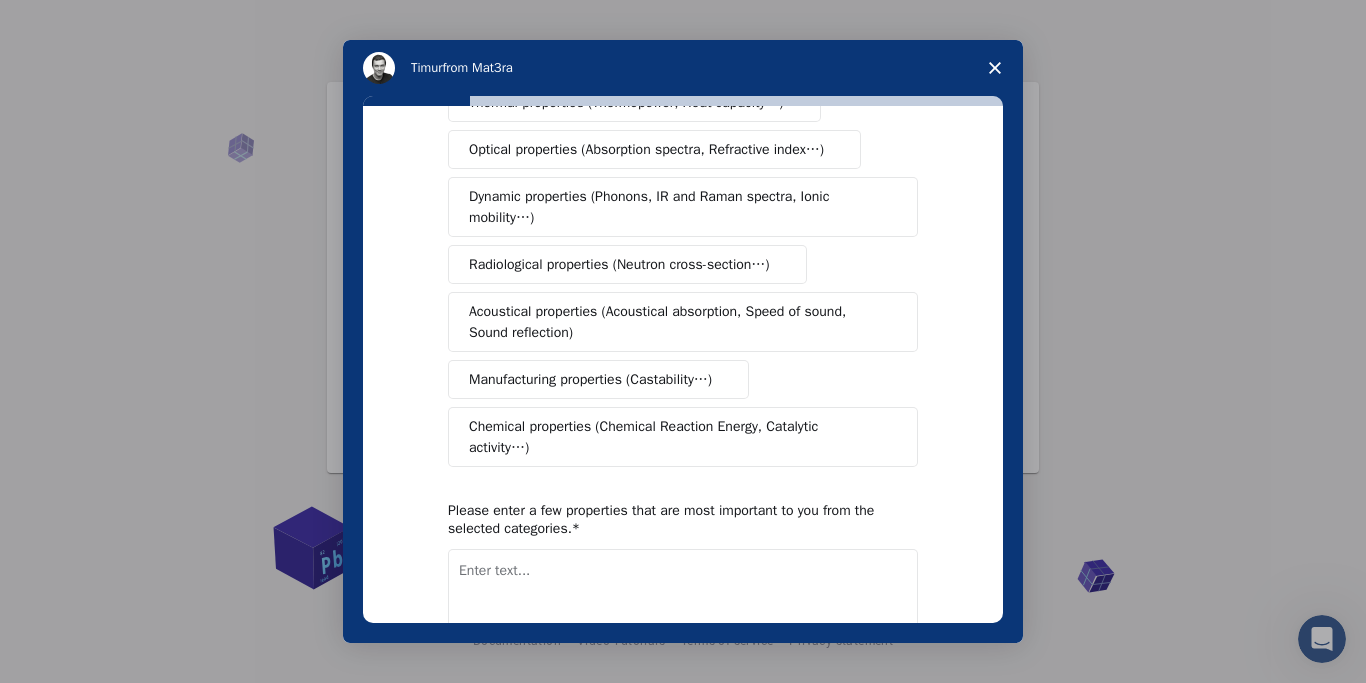 scroll, scrollTop: 0, scrollLeft: 0, axis: both 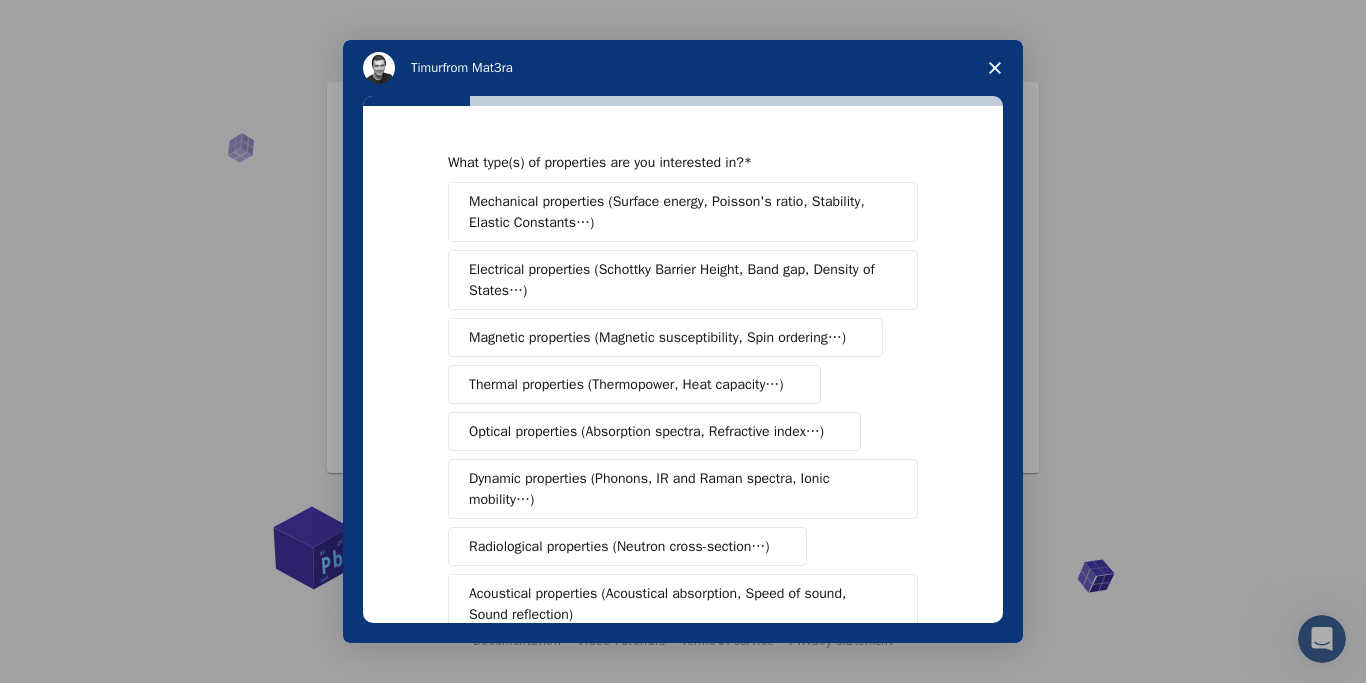 click on "Mechanical properties (Surface energy, Poisson's ratio, Stability, Elastic Constants…)" at bounding box center [676, 212] 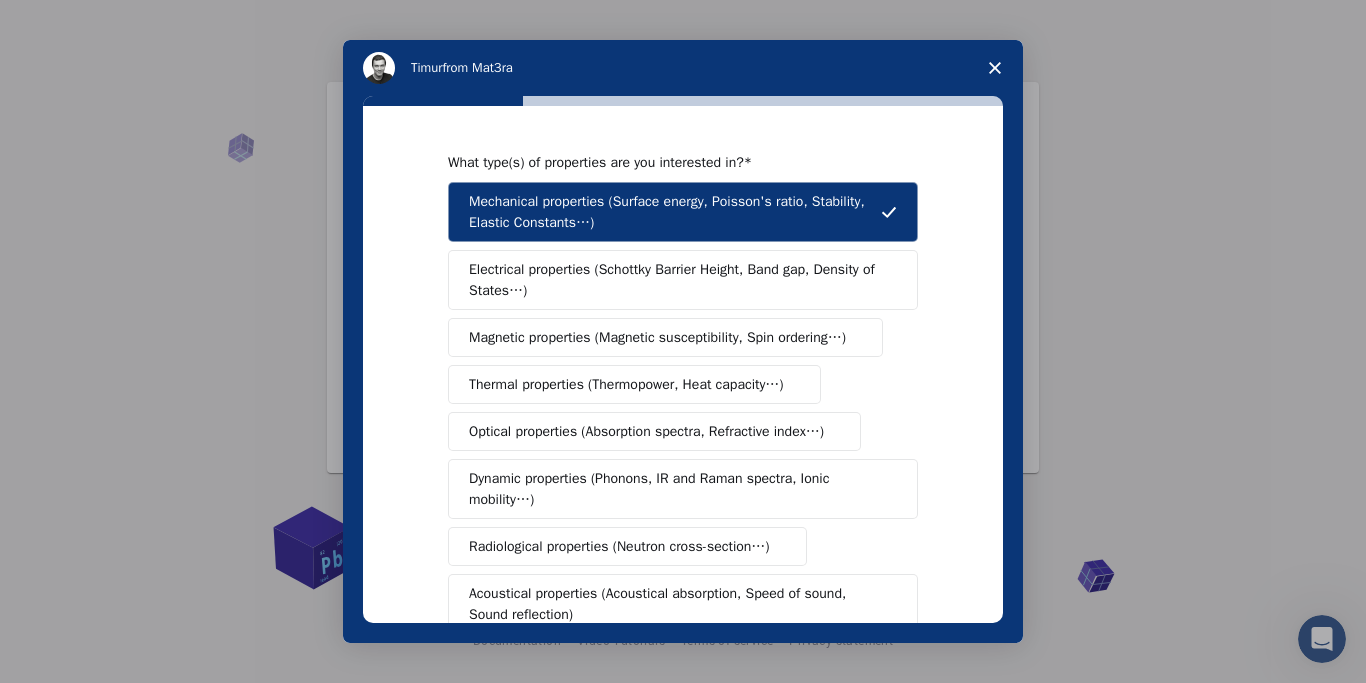 click on "Thermal properties (Thermopower, Heat capacity…)" at bounding box center (626, 384) 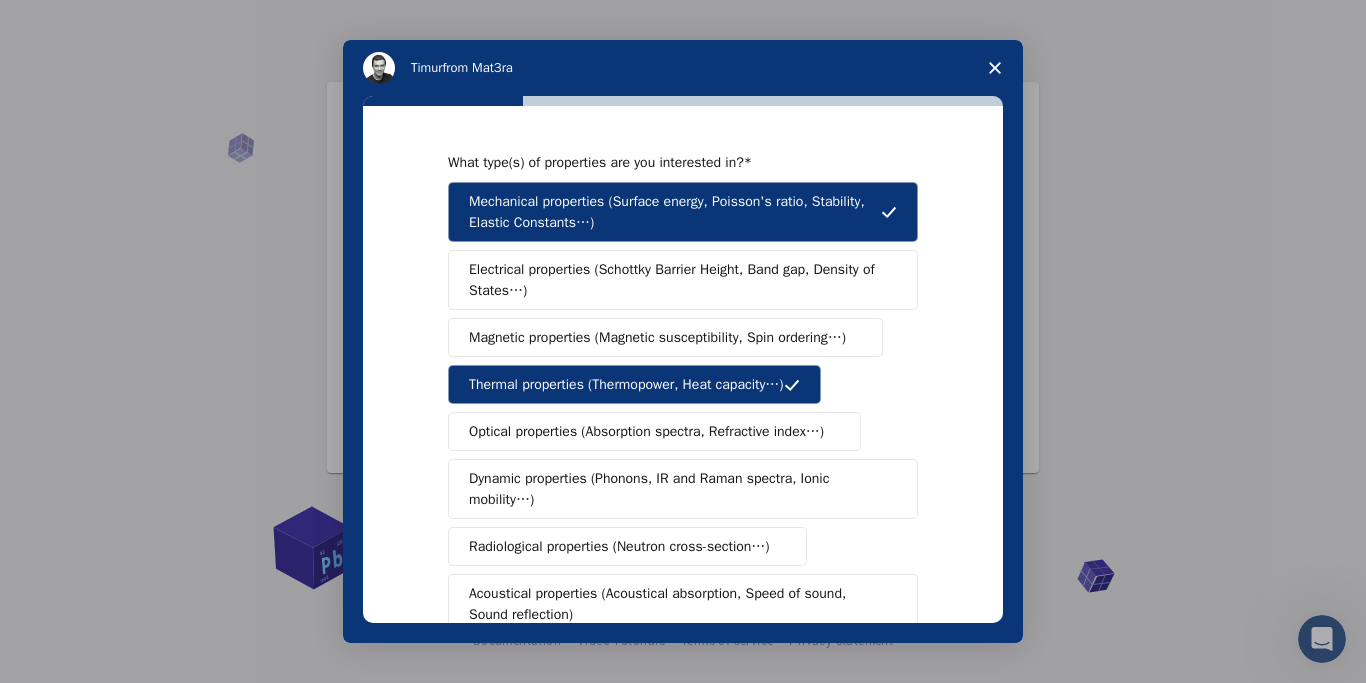 click on "Optical properties (Absorption spectra, Refractive index…)" at bounding box center (646, 431) 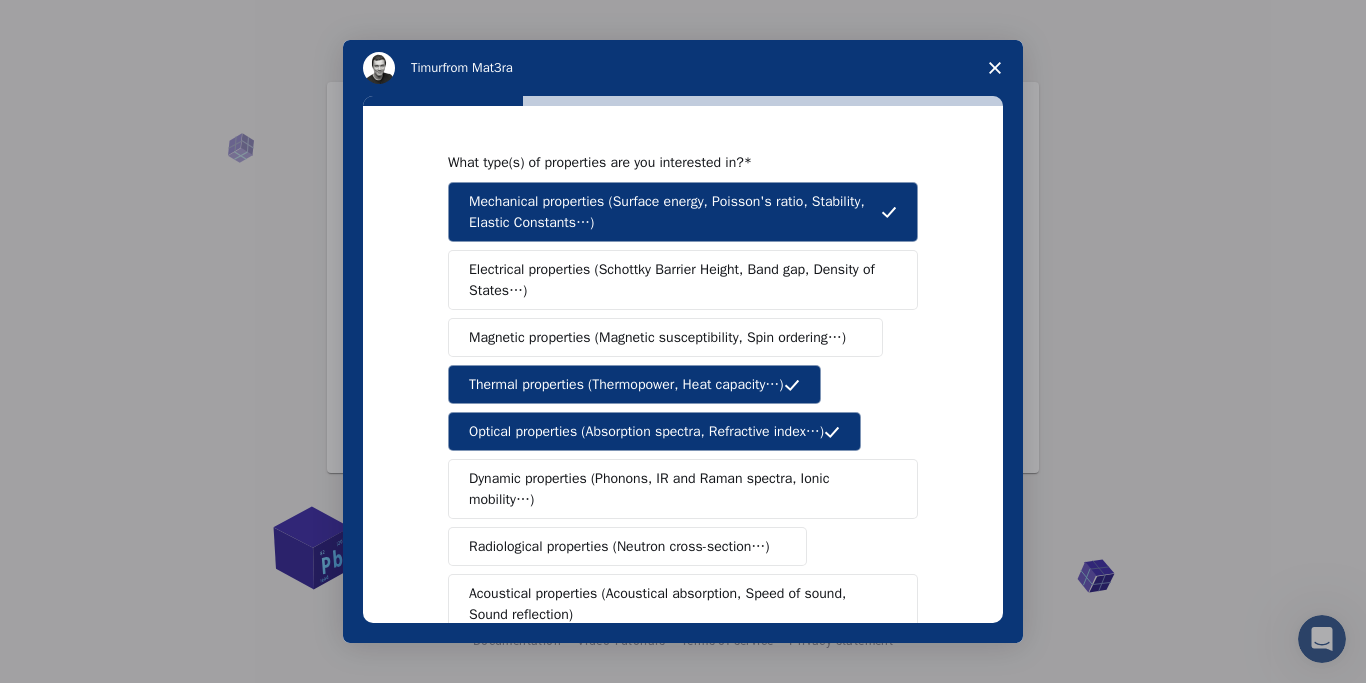 click on "What type(s) of properties are you interested in? Mechanical properties (Surface energy, Poisson's ratio, Stability, Elastic Constants…) Electrical properties (Schottky Barrier Height, Band gap, Density of States…) Magnetic properties (Magnetic susceptibility, Spin ordering…) Thermal properties (Thermopower, Heat capacity…) Optical properties (Absorption spectra, Refractive index…) Dynamic properties (Phonons, IR and Raman spectra, Ionic mobility…) Radiological properties (Neutron cross-section…) Acoustical properties (Acoustical absorption, Speed of sound, Sound reflection) Manufacturing properties (Castability…) Chemical properties (Chemical Reaction Energy, Catalytic activity…) Please enter a few properties that are most important to you from the selected categories. Next" at bounding box center [683, 364] 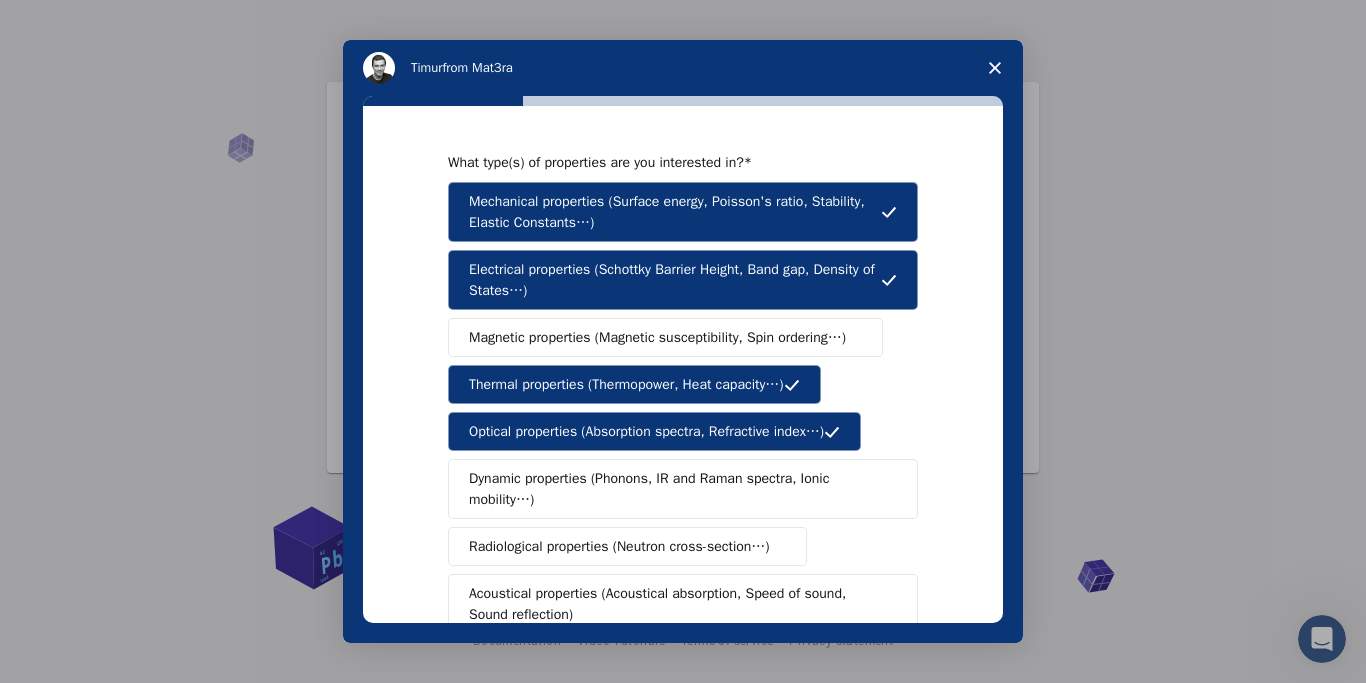 click on "What type(s) of properties are you interested in? Mechanical properties (Surface energy, Poisson's ratio, Stability, Elastic Constants…) Electrical properties (Schottky Barrier Height, Band gap, Density of States…) Magnetic properties (Magnetic susceptibility, Spin ordering…) Thermal properties (Thermopower, Heat capacity…) Optical properties (Absorption spectra, Refractive index…) Dynamic properties (Phonons, IR and Raman spectra, Ionic mobility…) Radiological properties (Neutron cross-section…) Acoustical properties (Acoustical absorption, Speed of sound, Sound reflection) Manufacturing properties (Castability…) Chemical properties (Chemical Reaction Energy, Catalytic activity…) Please enter a few properties that are most important to you from the selected categories. Next" at bounding box center [683, 364] 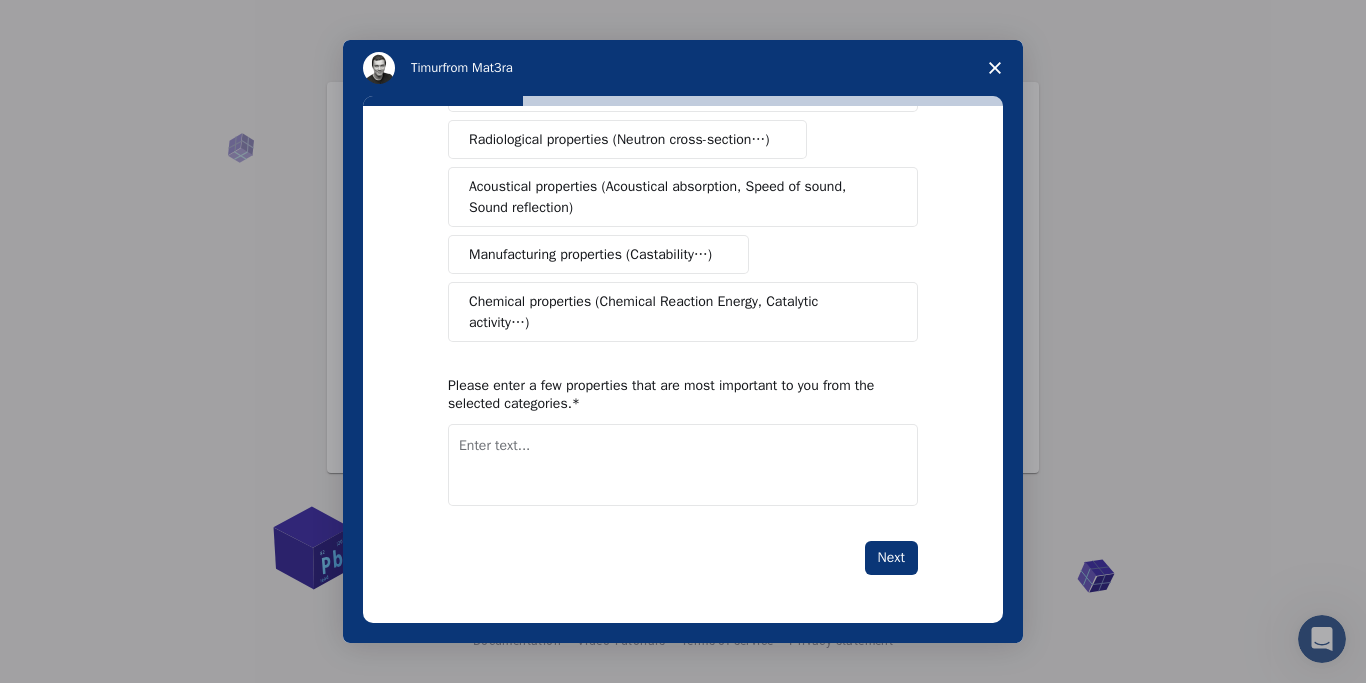click on "Manufacturing properties (Castability…)" at bounding box center (590, 254) 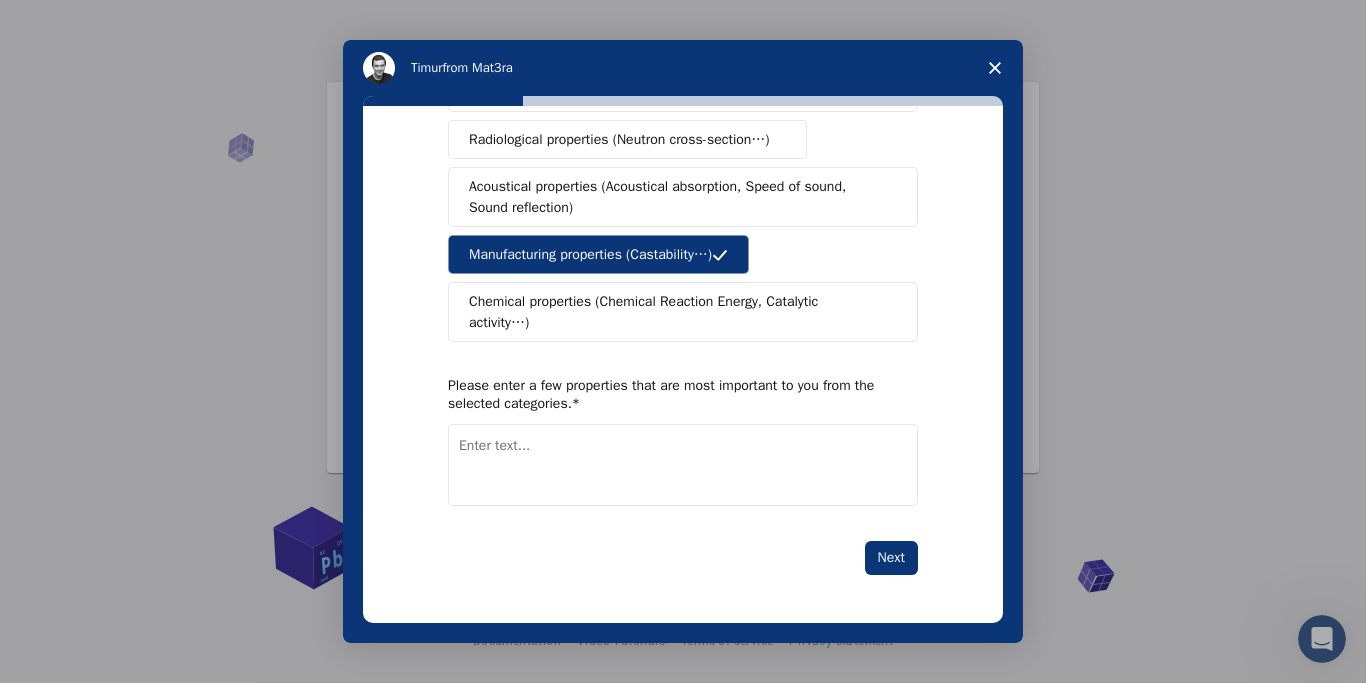 click on "Chemical properties (Chemical Reaction Energy, Catalytic activity…)" at bounding box center (675, 312) 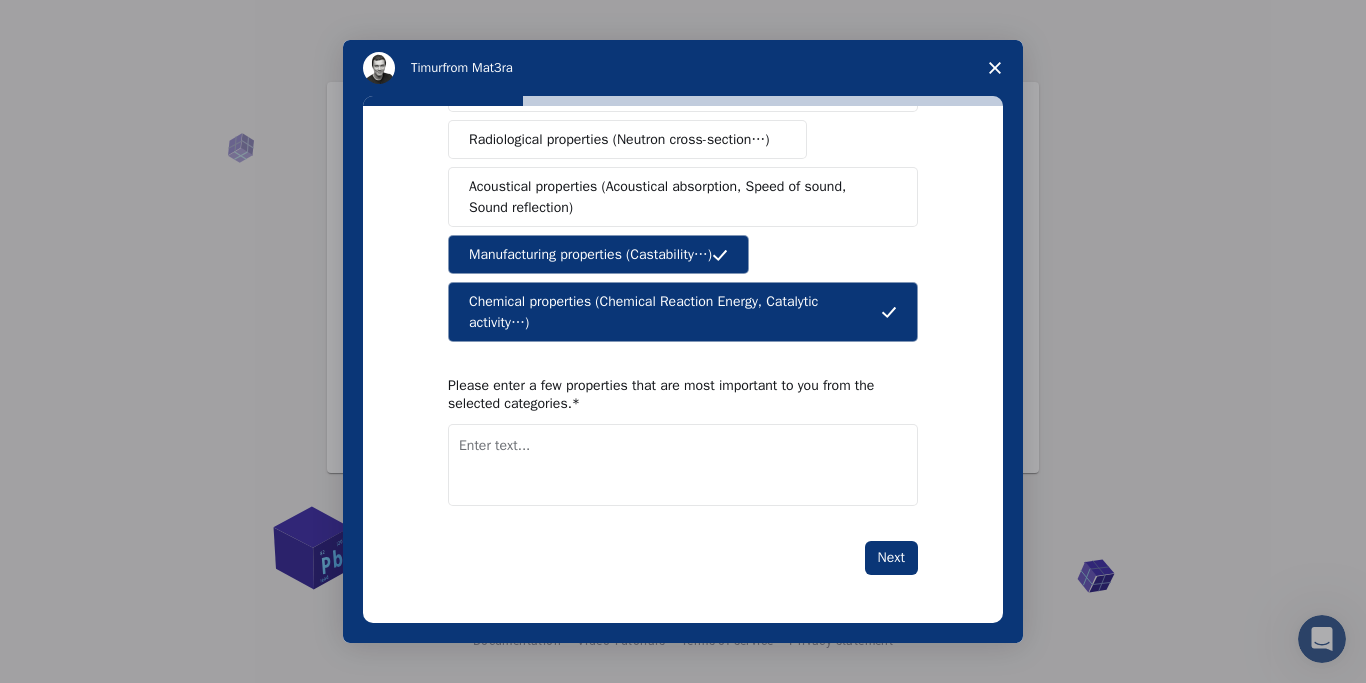 click at bounding box center (683, 465) 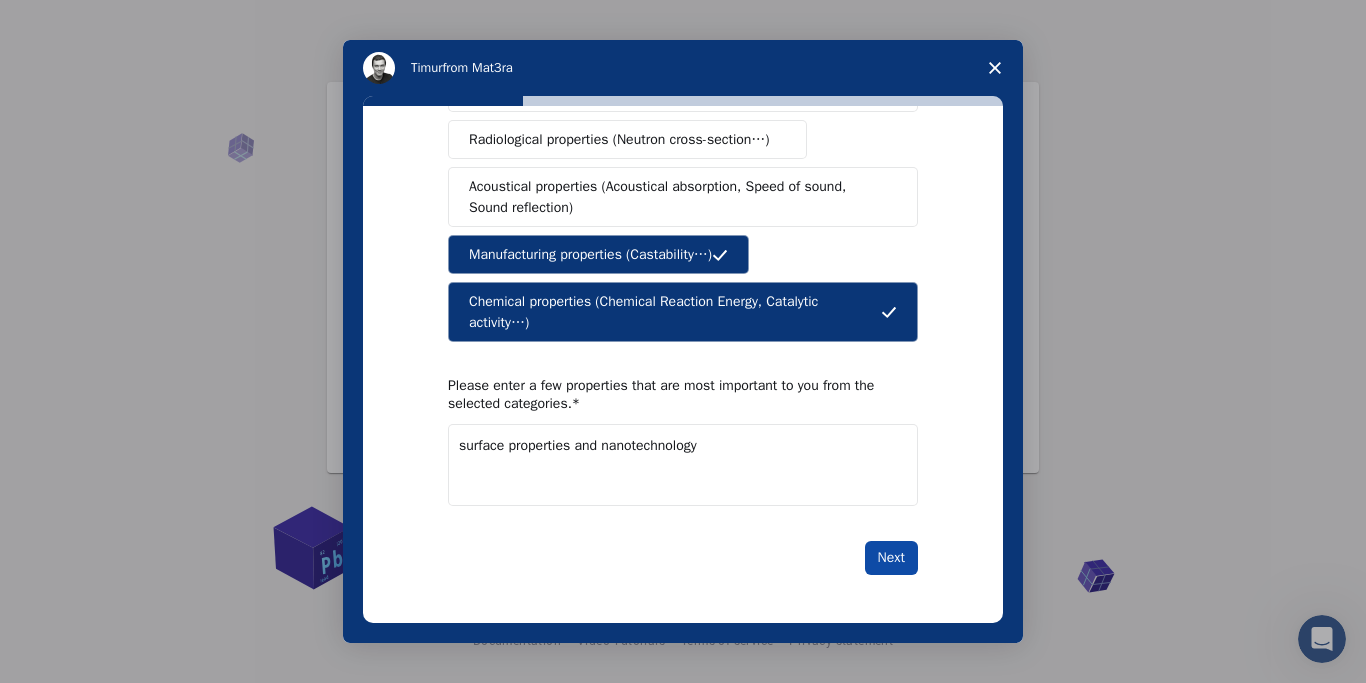 type on "surface properties and nanotechnology" 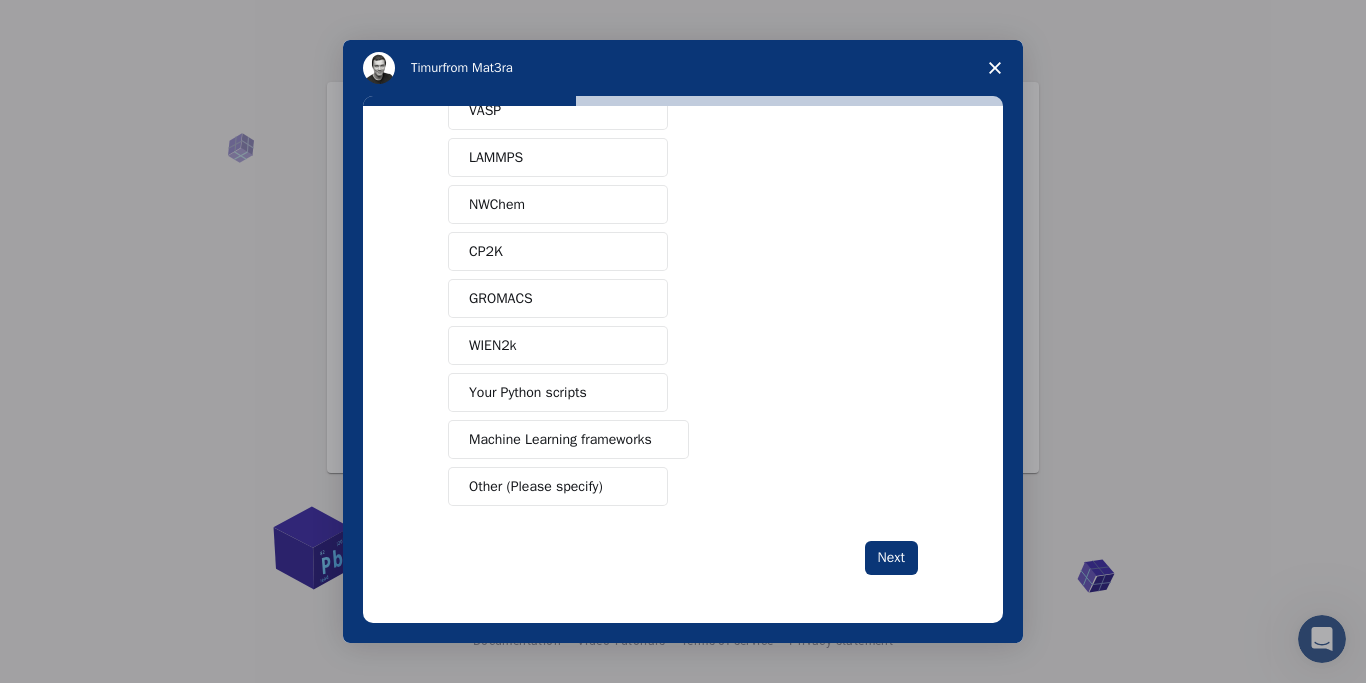 scroll, scrollTop: 0, scrollLeft: 0, axis: both 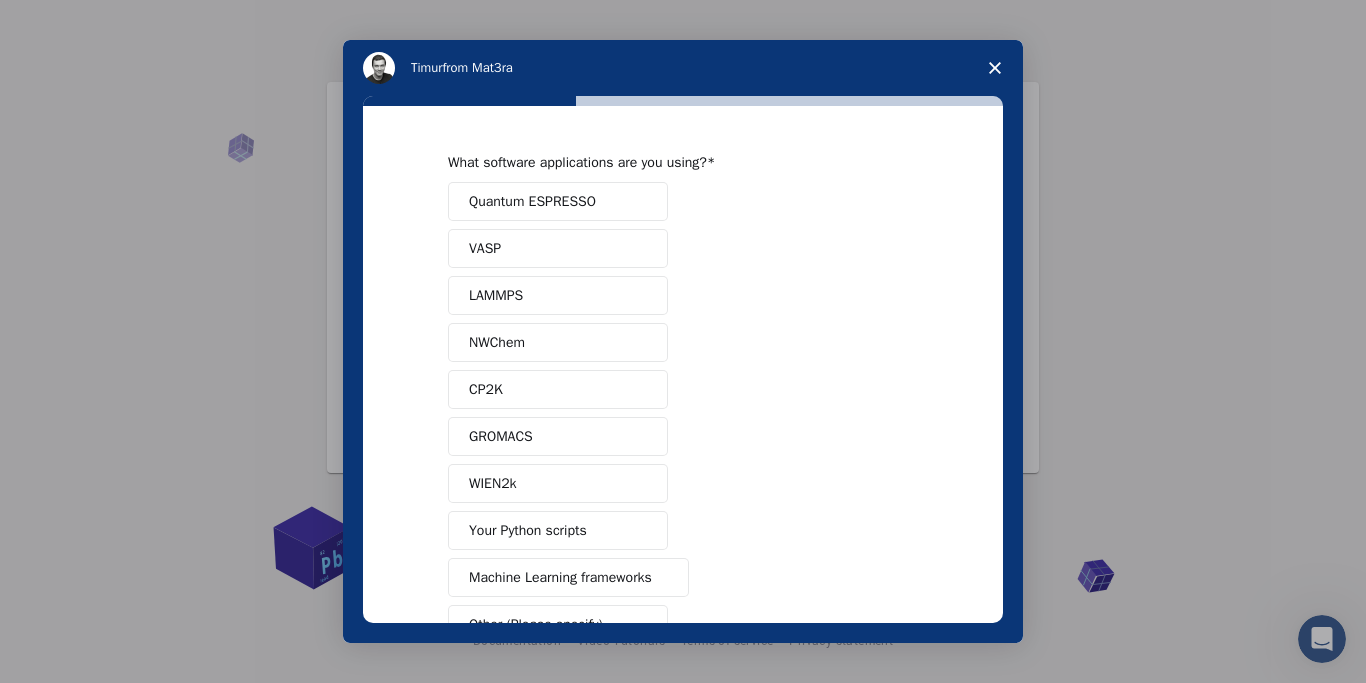 click on "Quantum ESPRESSO VASP LAMMPS NWChem CP2K GROMACS WIEN2k Your Python scripts Machine Learning frameworks Other (Please specify)" at bounding box center [683, 413] 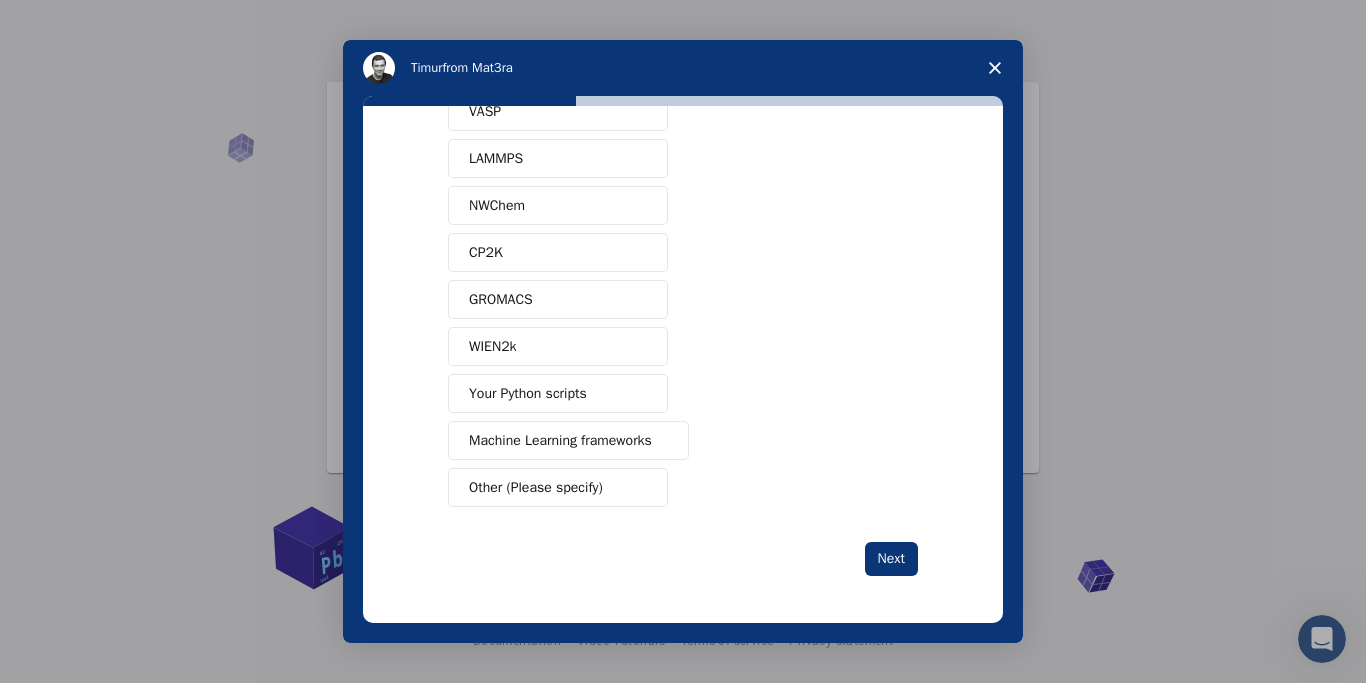 scroll, scrollTop: 138, scrollLeft: 0, axis: vertical 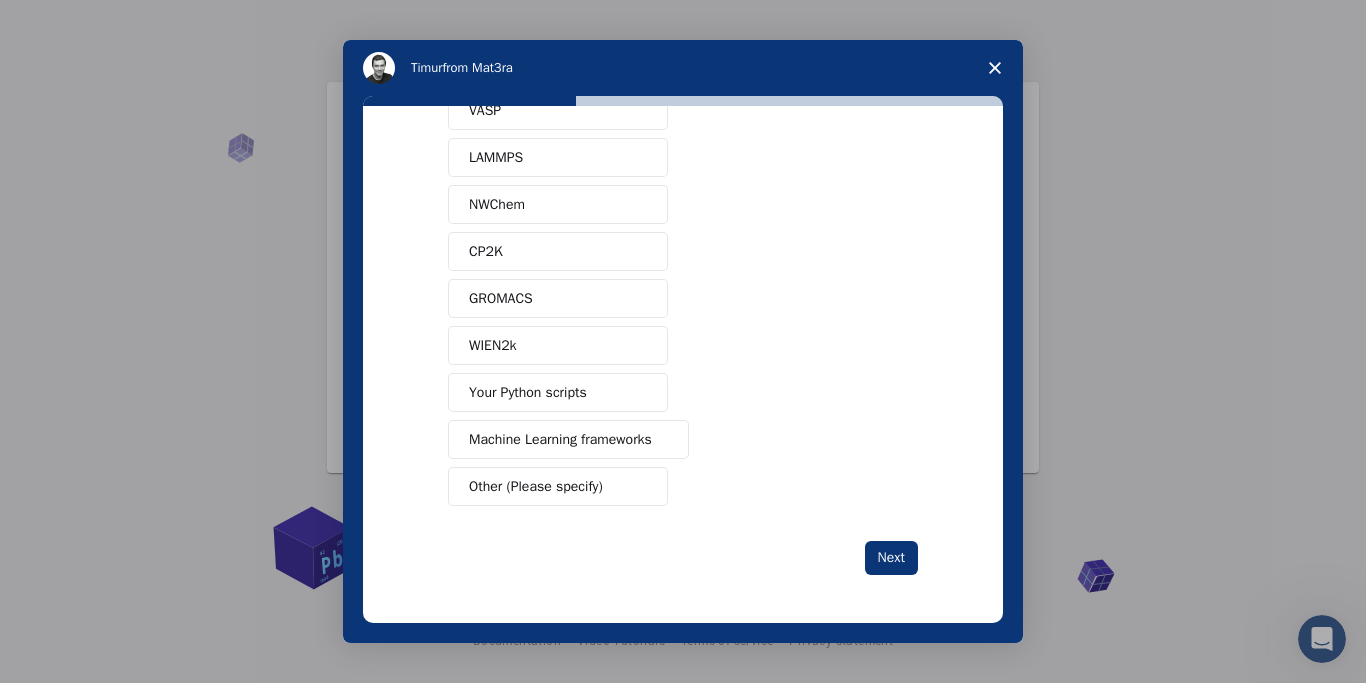click on "Quantum ESPRESSO VASP LAMMPS NWChem CP2K GROMACS WIEN2k Your Python scripts Machine Learning frameworks Other (Please specify)" at bounding box center (683, 275) 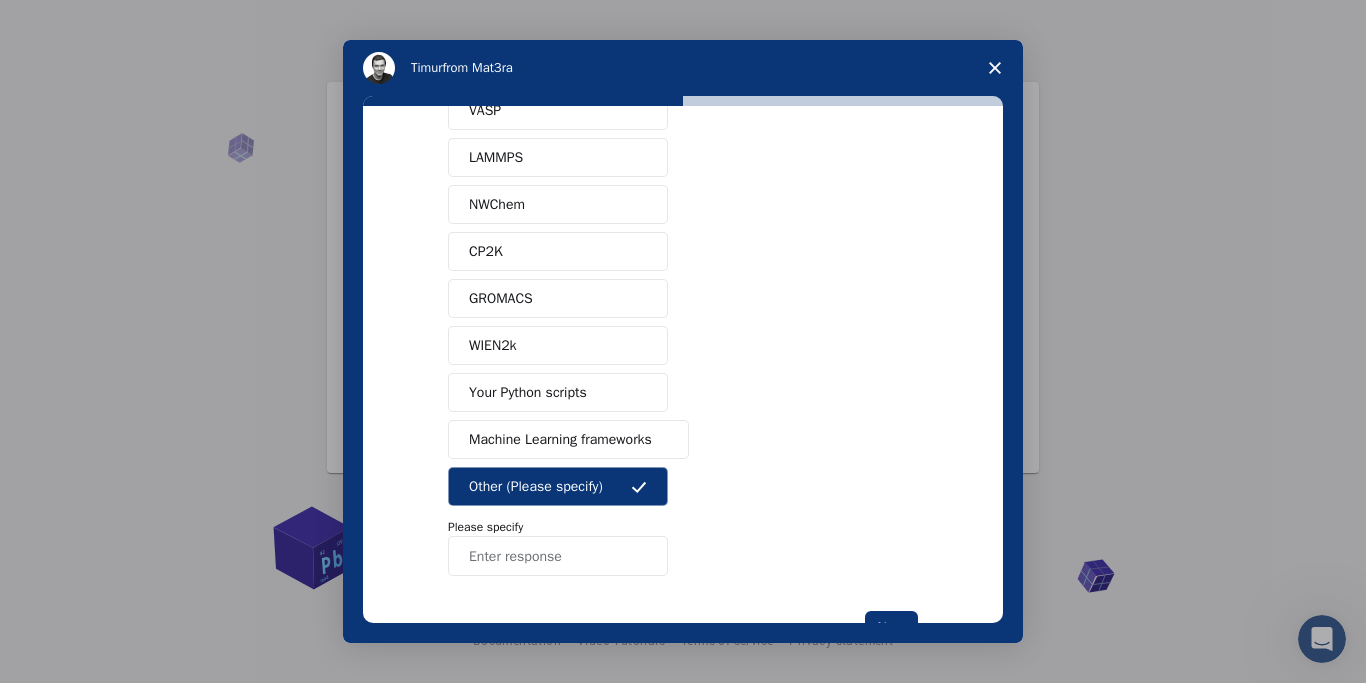 click at bounding box center [558, 556] 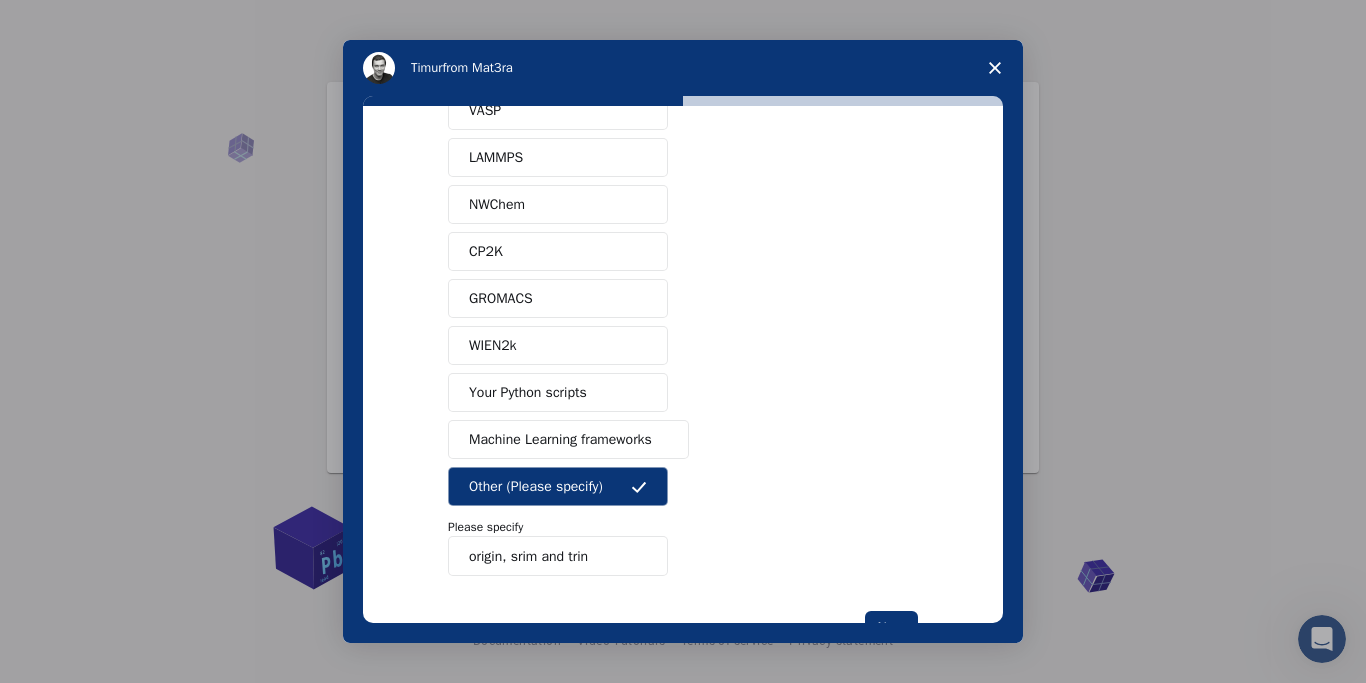type on "origin, srim and trin" 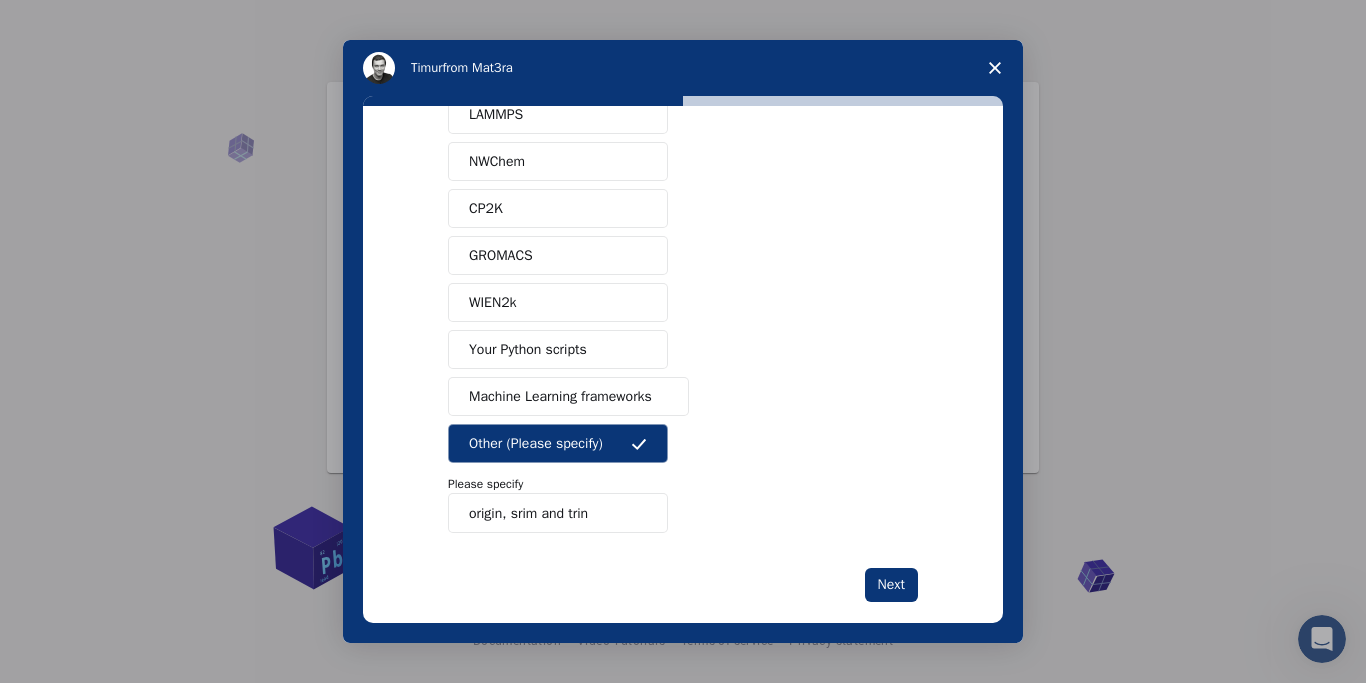 click on "origin, srim and trin" at bounding box center (558, 513) 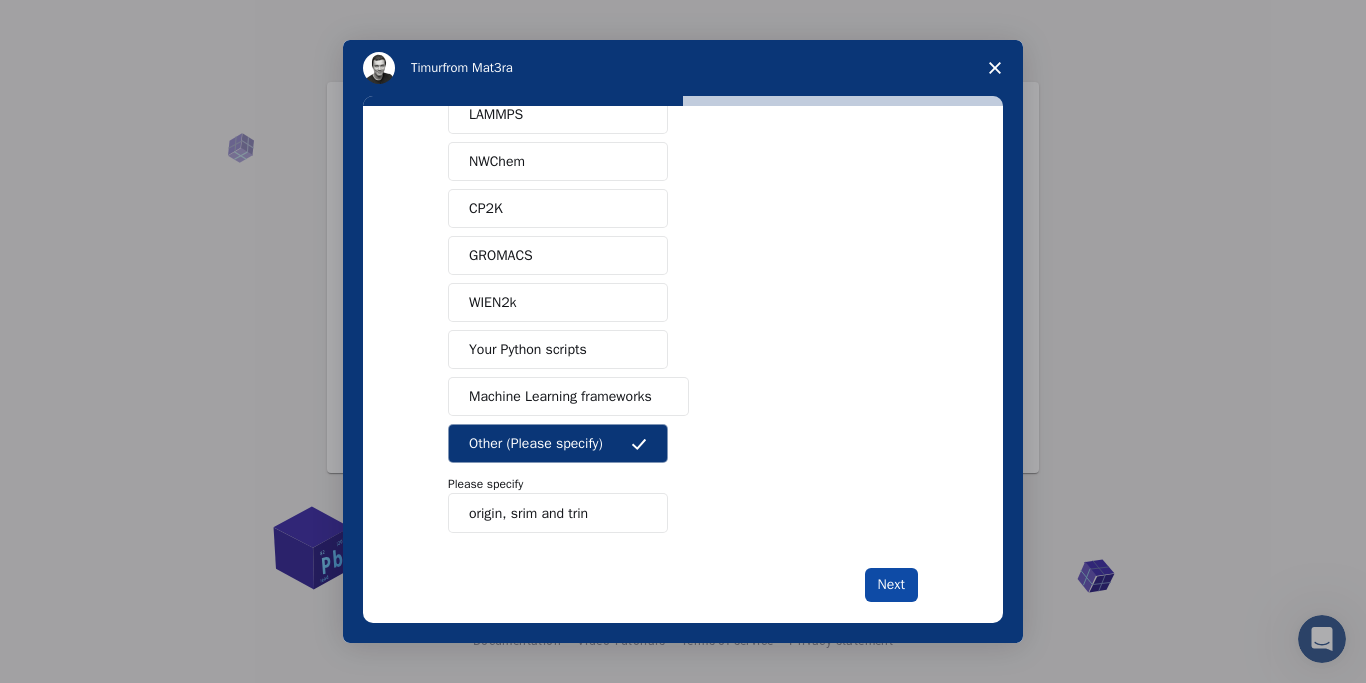 click on "Next" at bounding box center (891, 585) 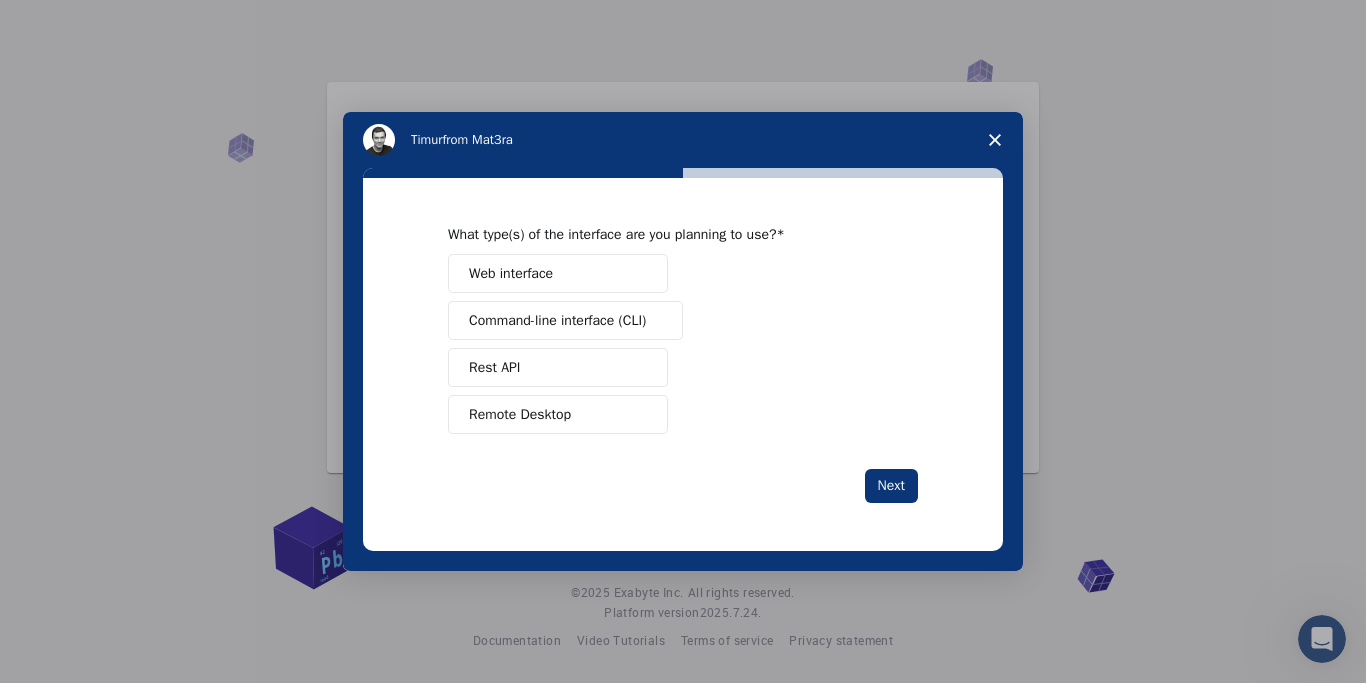 click on "Web interface" at bounding box center [558, 273] 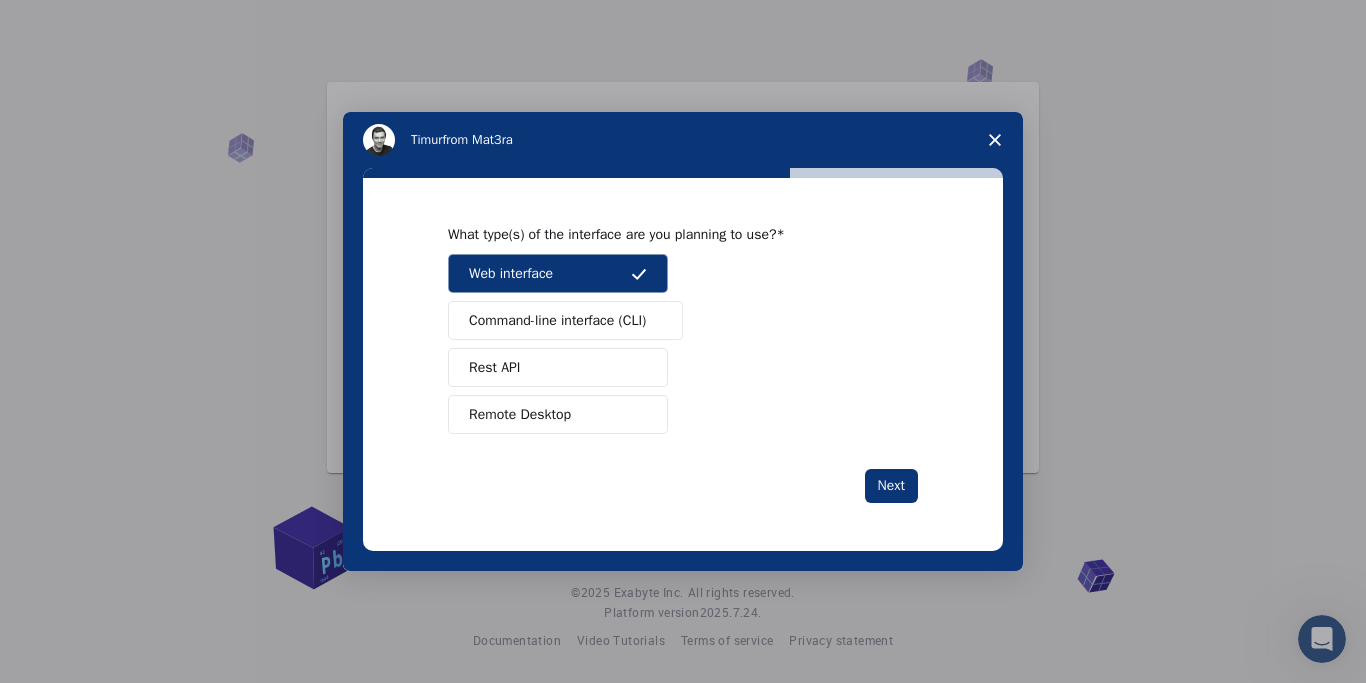 click on "Remote Desktop" at bounding box center [558, 414] 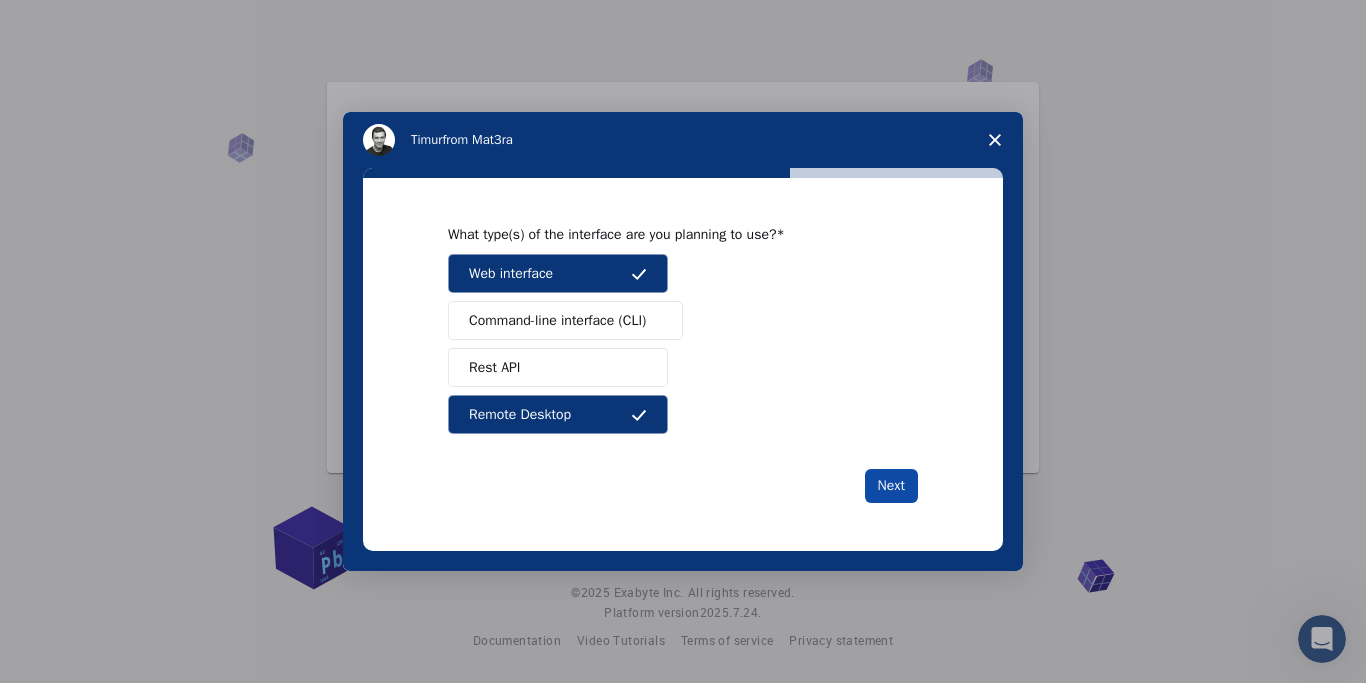 click on "Next" at bounding box center [891, 486] 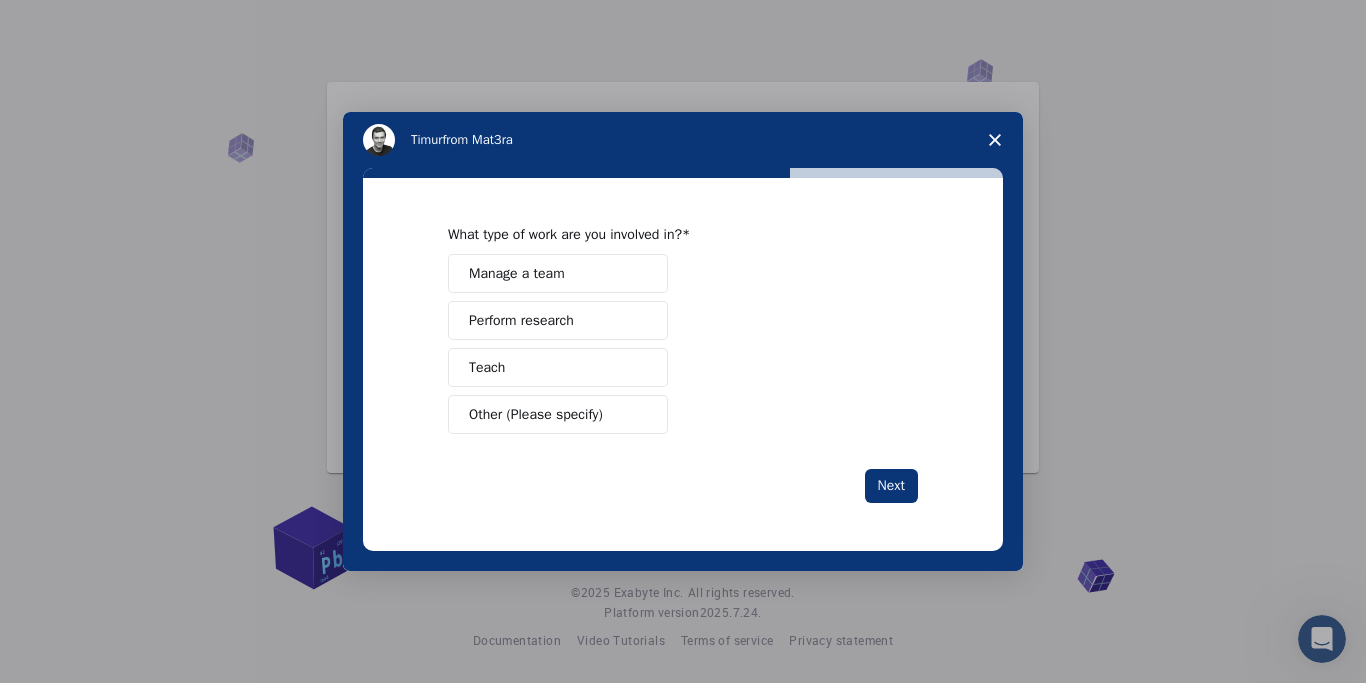click on "Perform research" at bounding box center [521, 320] 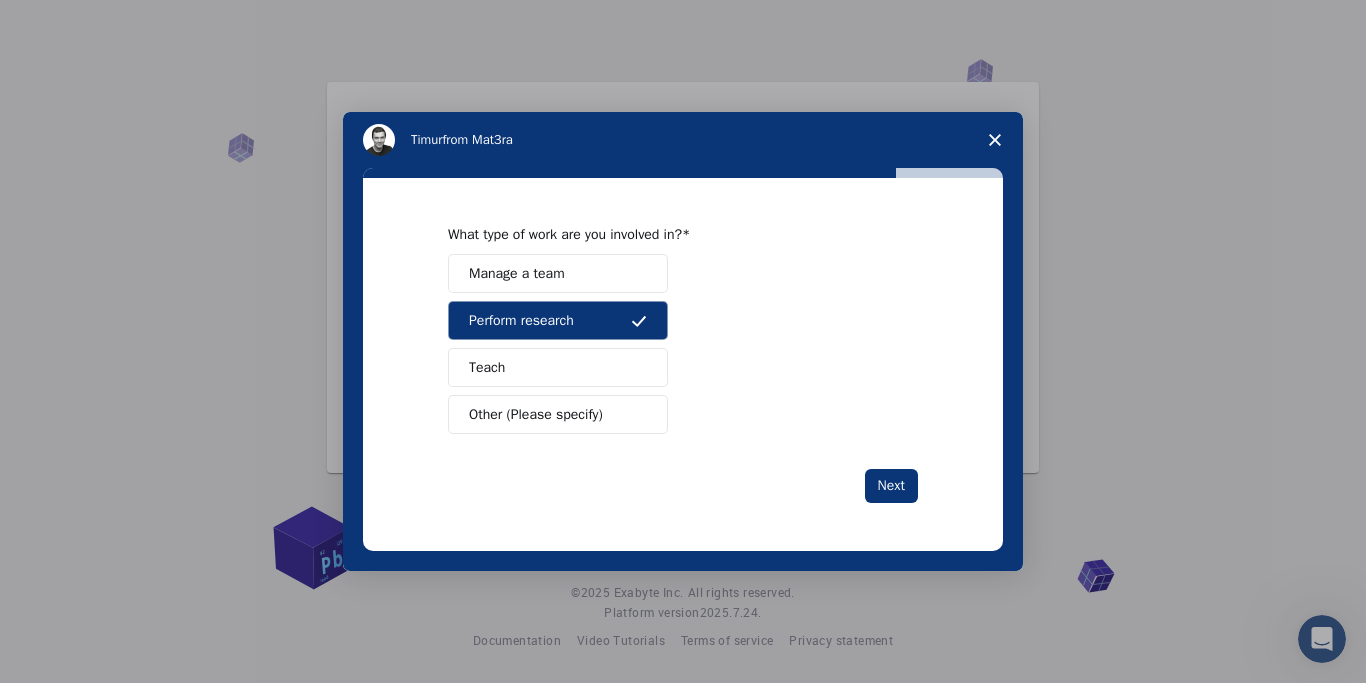 click on "Teach" at bounding box center [558, 367] 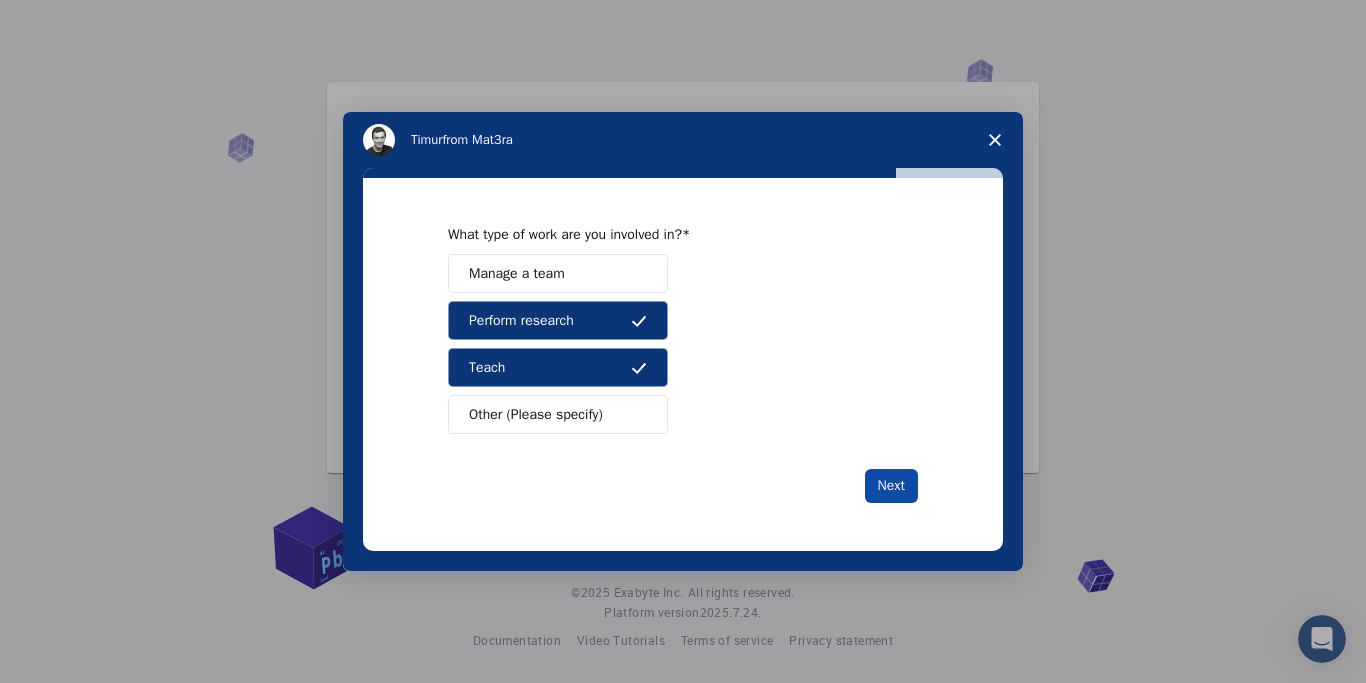 click on "Next" at bounding box center (891, 486) 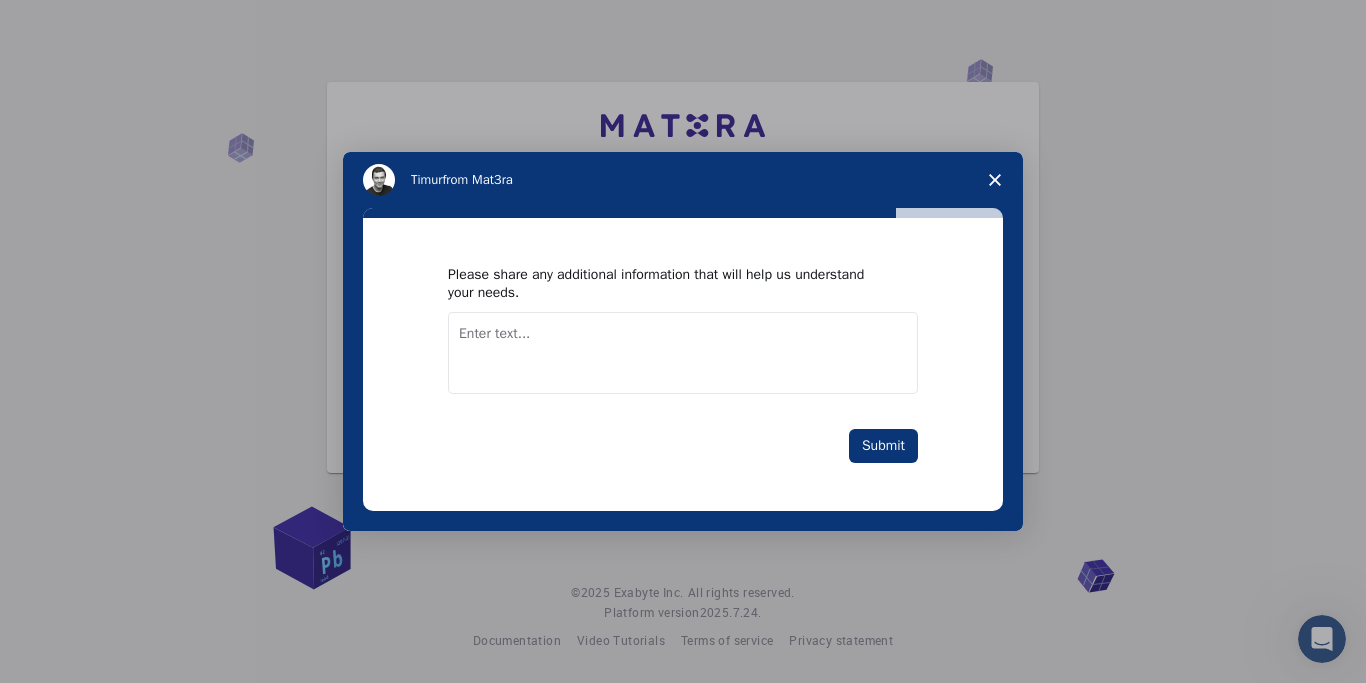 click at bounding box center [683, 353] 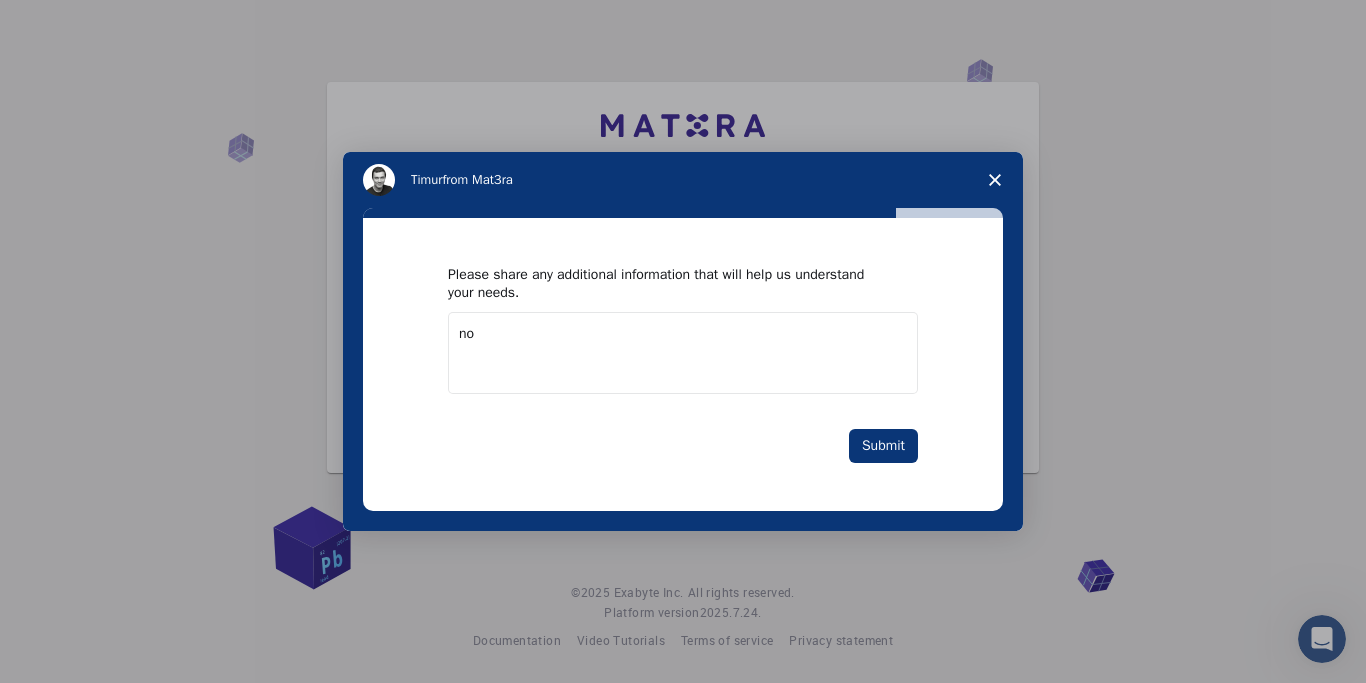 type on "n" 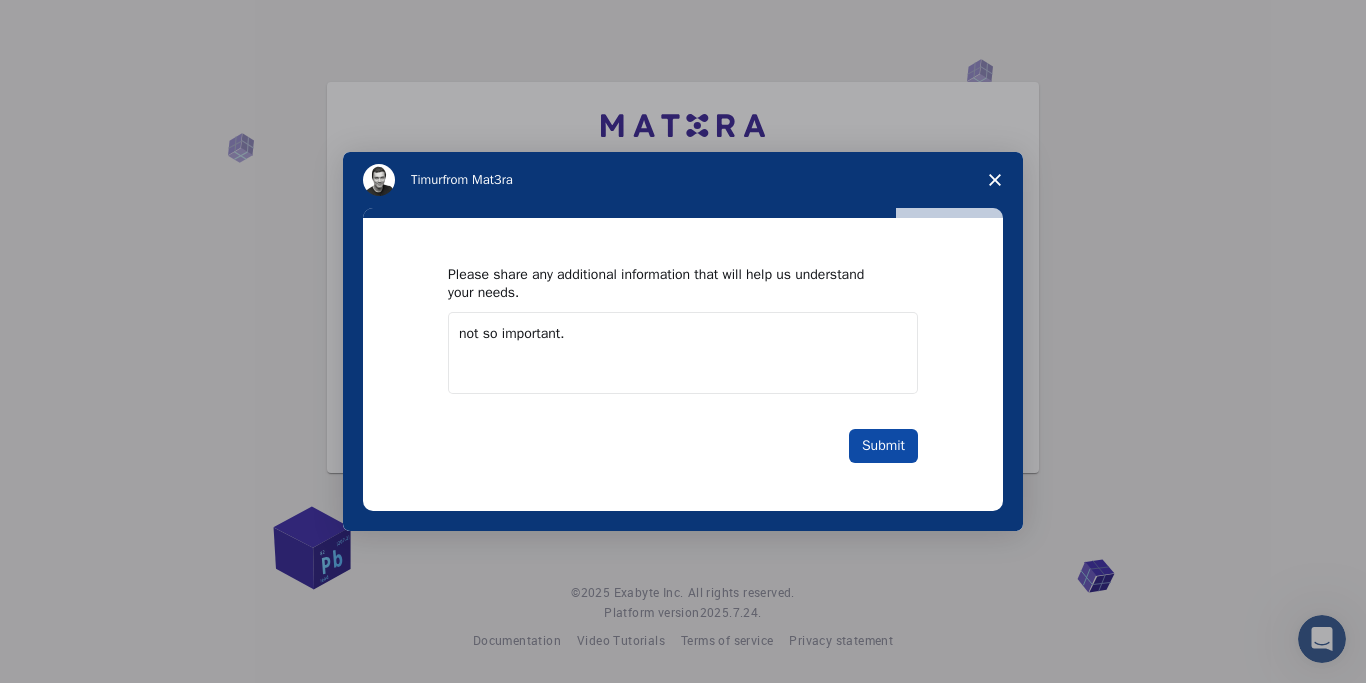 type on "not so important." 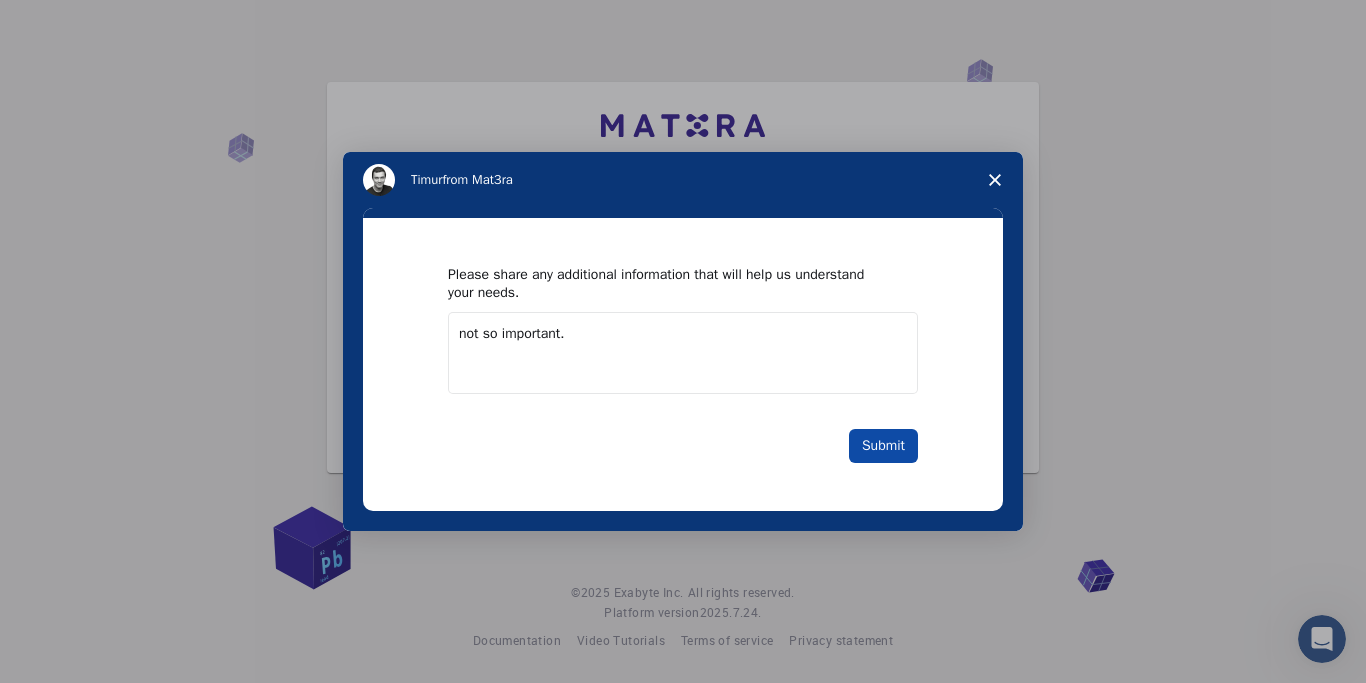 click on "Submit" at bounding box center (883, 446) 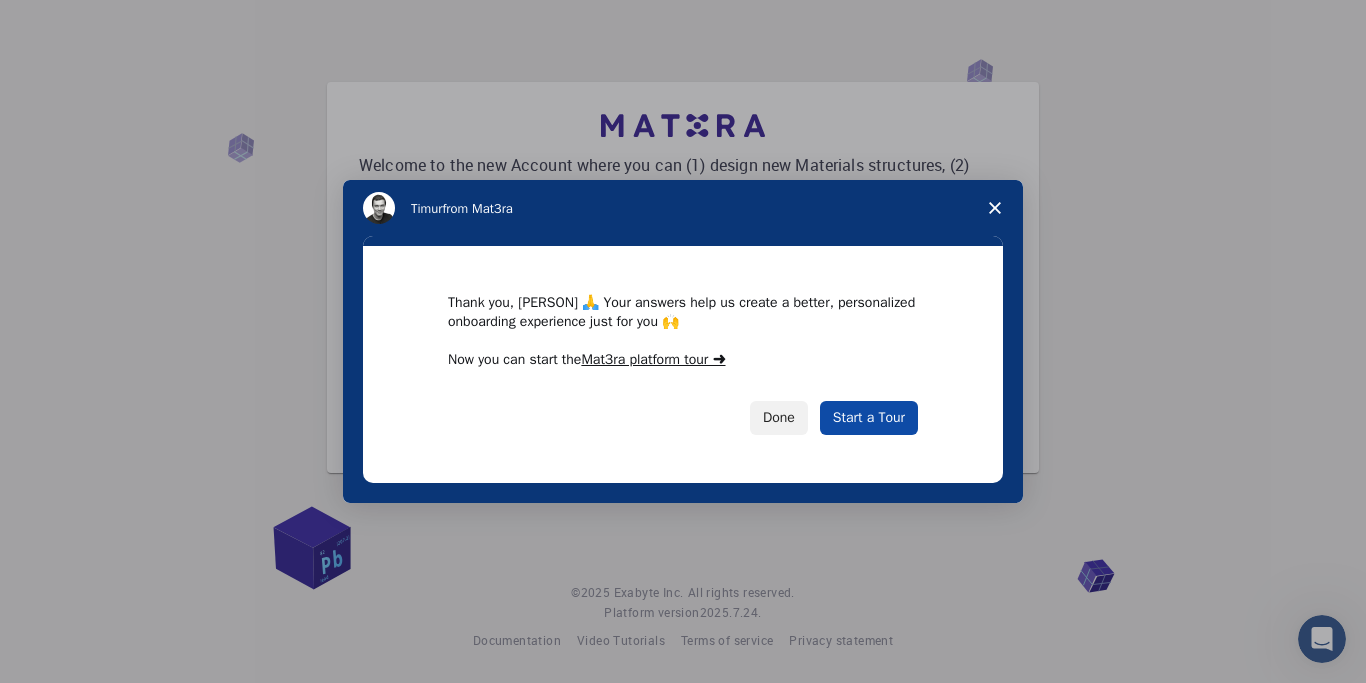 click on "Start a Tour" at bounding box center (869, 418) 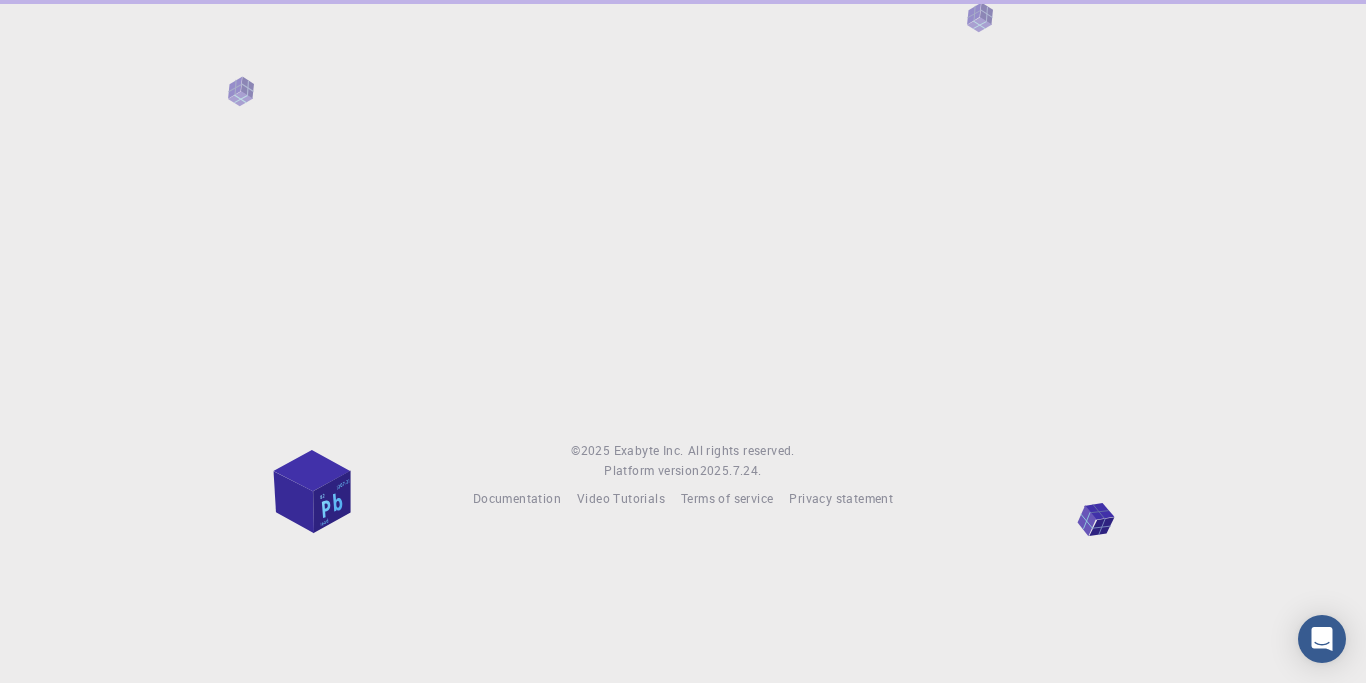 scroll, scrollTop: 0, scrollLeft: 0, axis: both 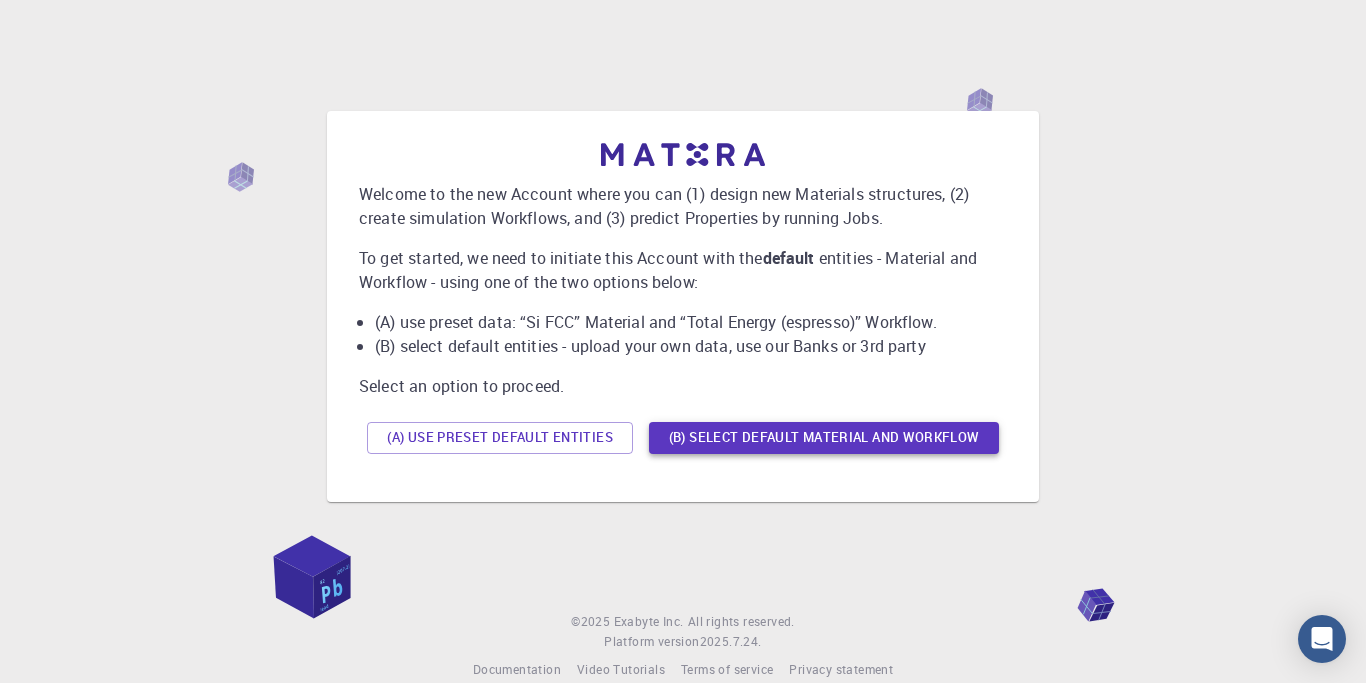 click on "(B) Select default material and workflow" at bounding box center [824, 438] 